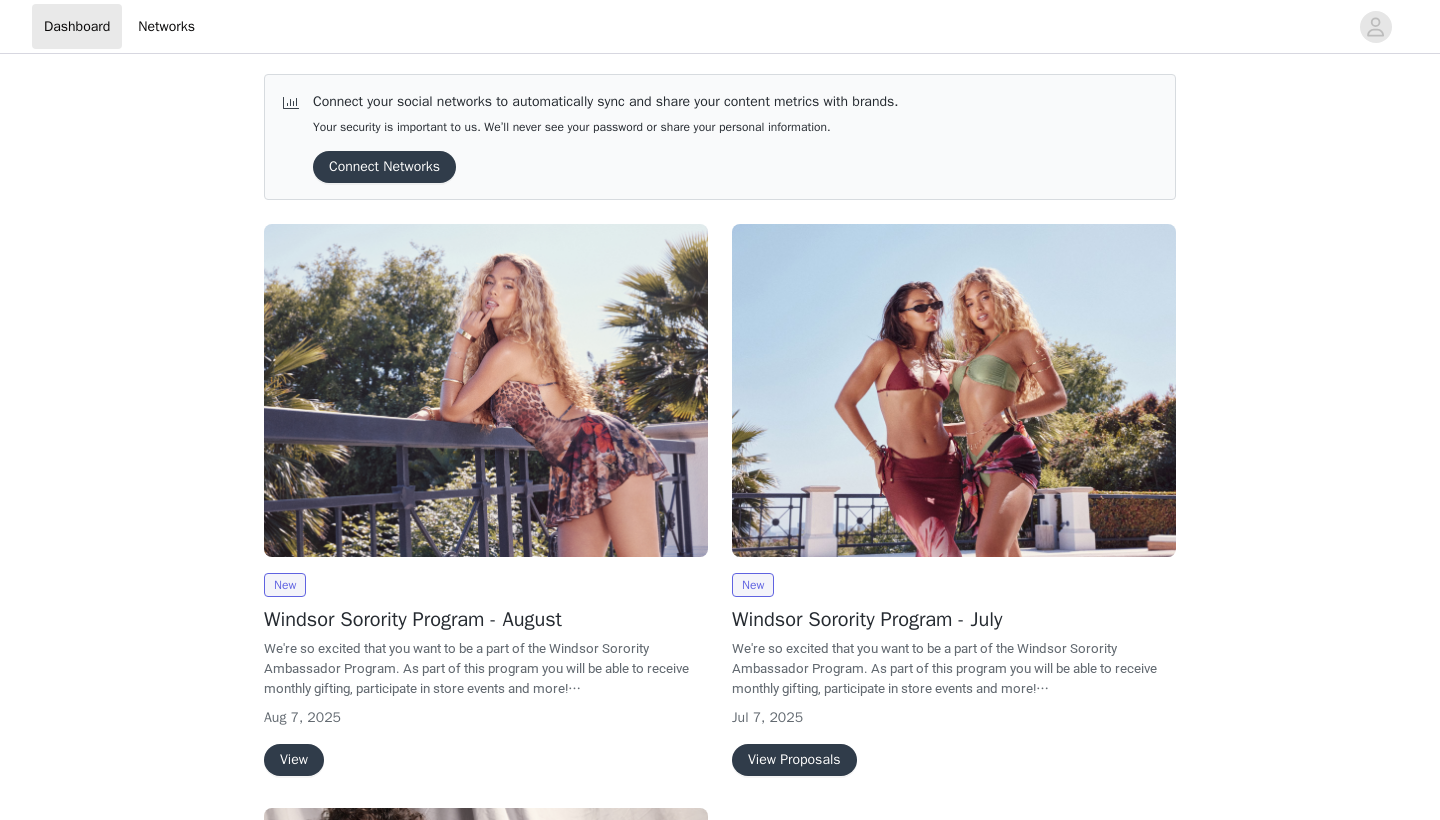 scroll, scrollTop: 0, scrollLeft: 0, axis: both 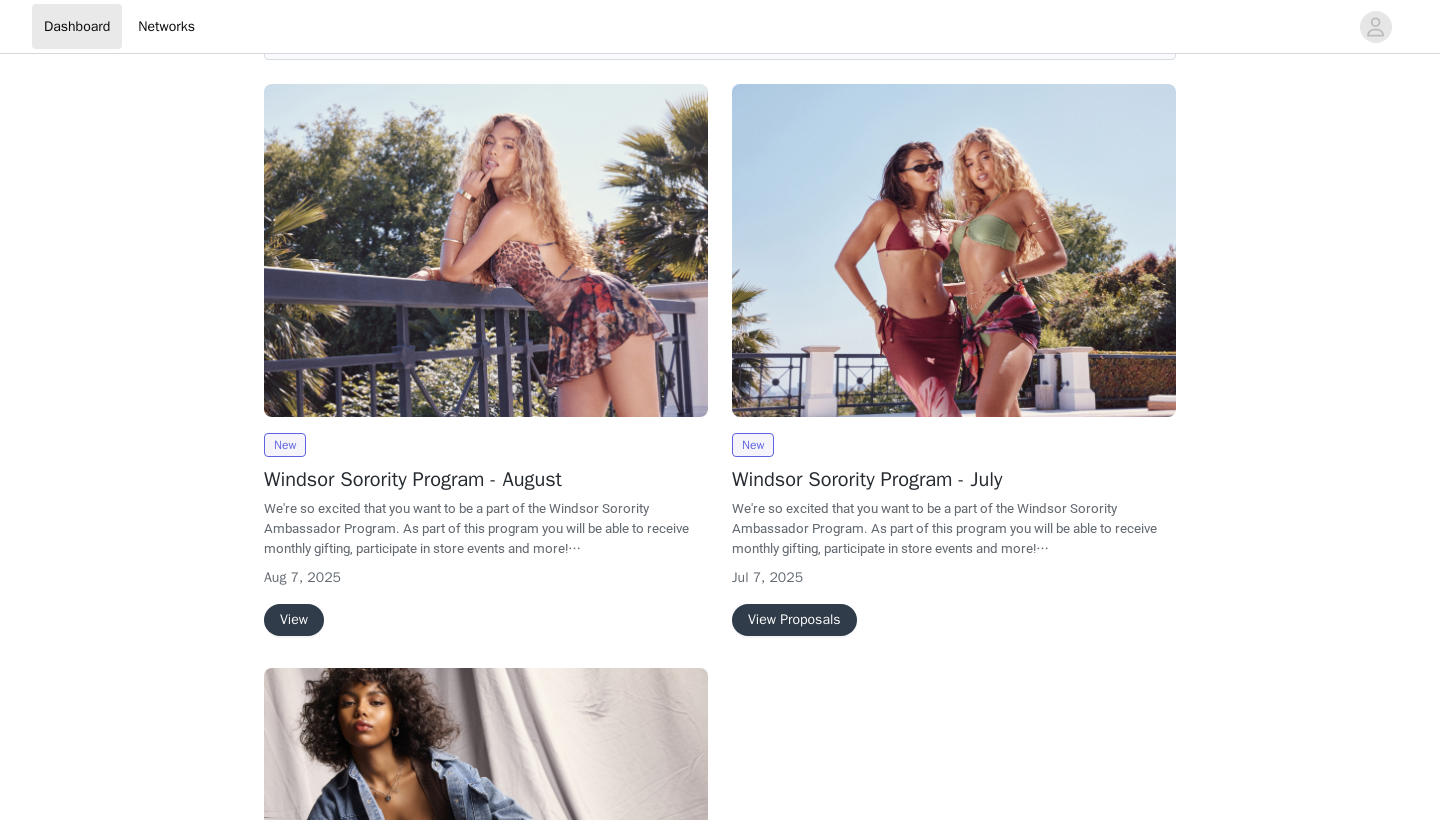 click on "View" at bounding box center [294, 620] 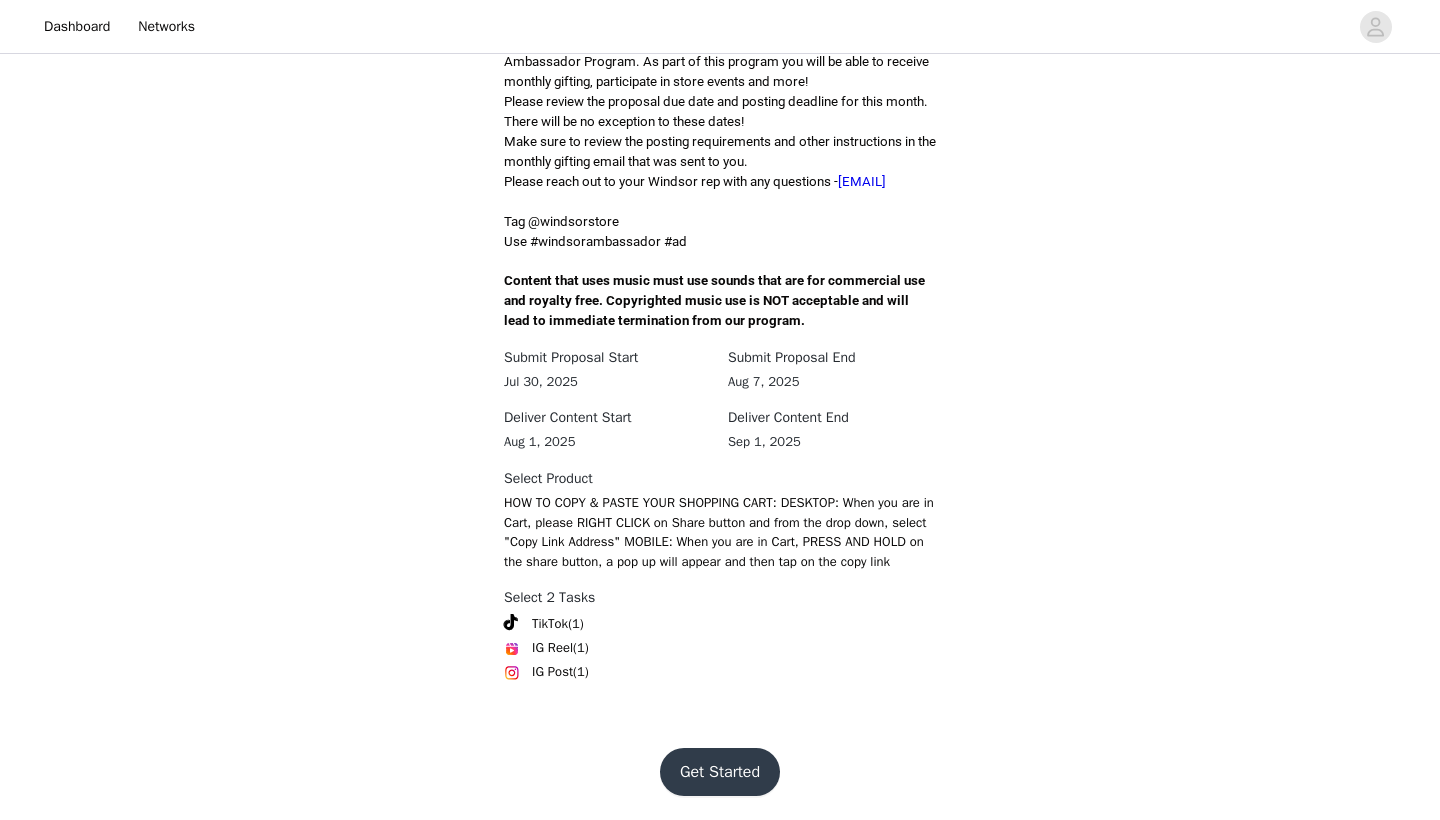 scroll, scrollTop: 540, scrollLeft: 0, axis: vertical 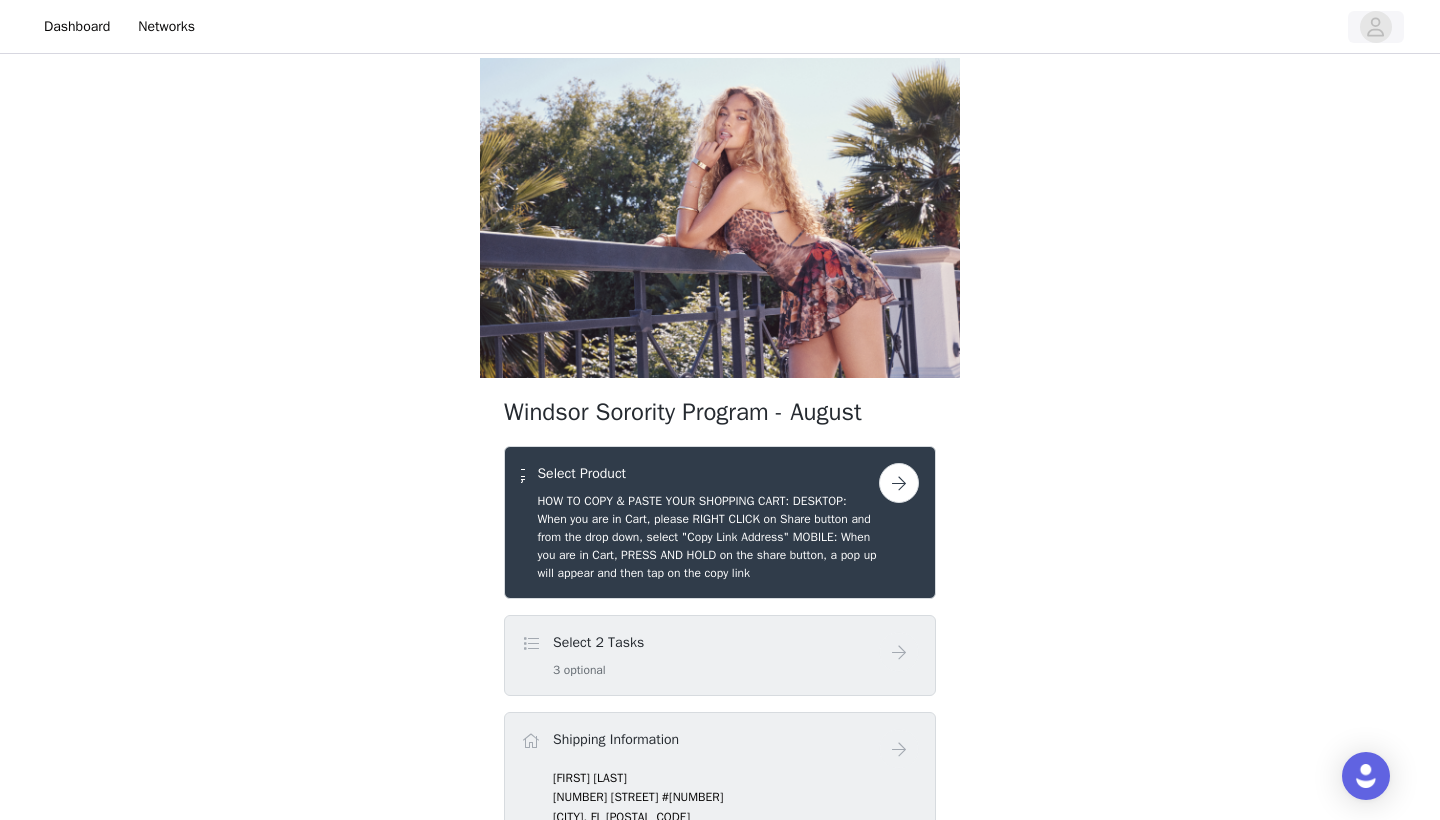 click 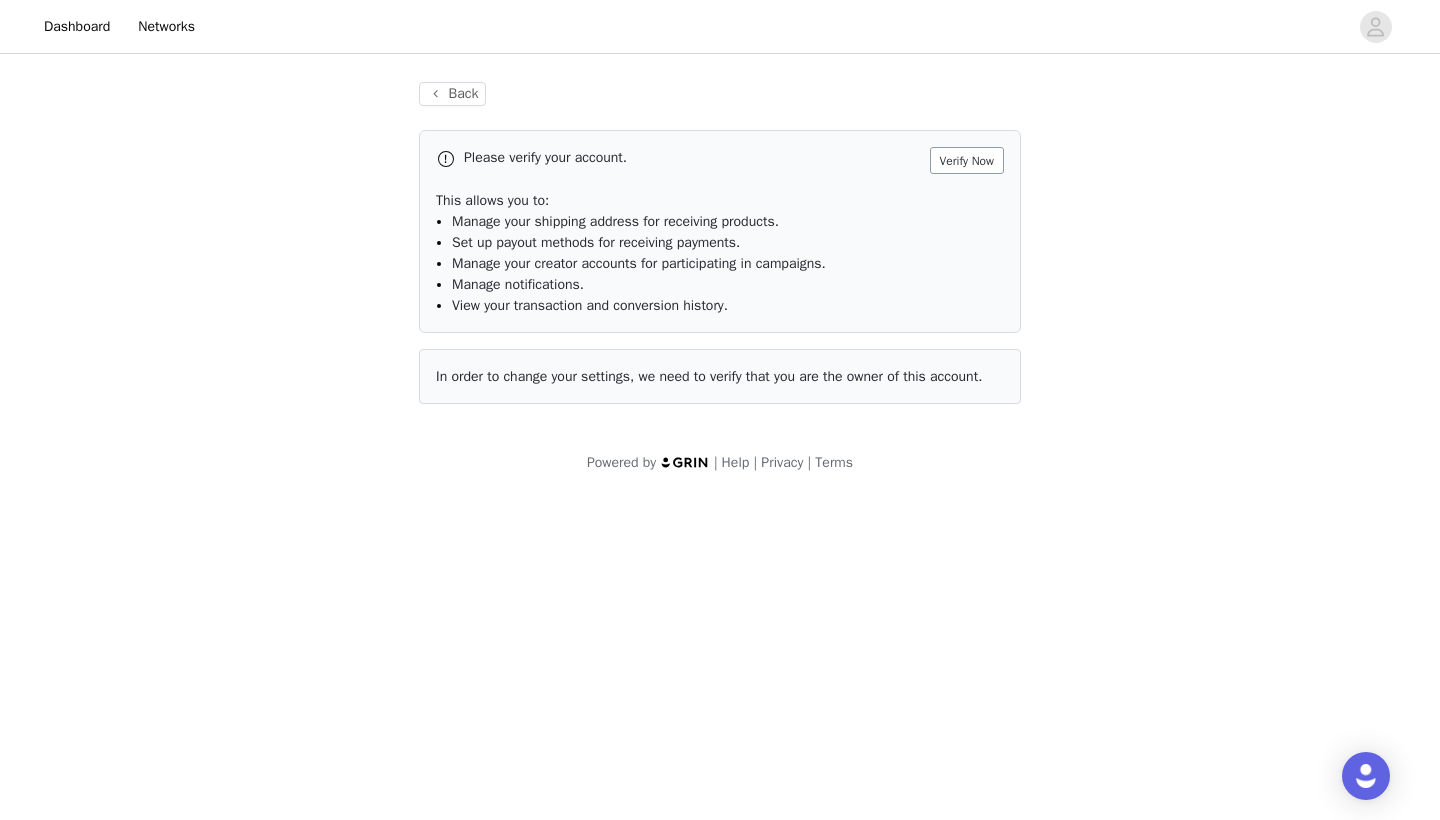 click on "Verify Now" at bounding box center [967, 160] 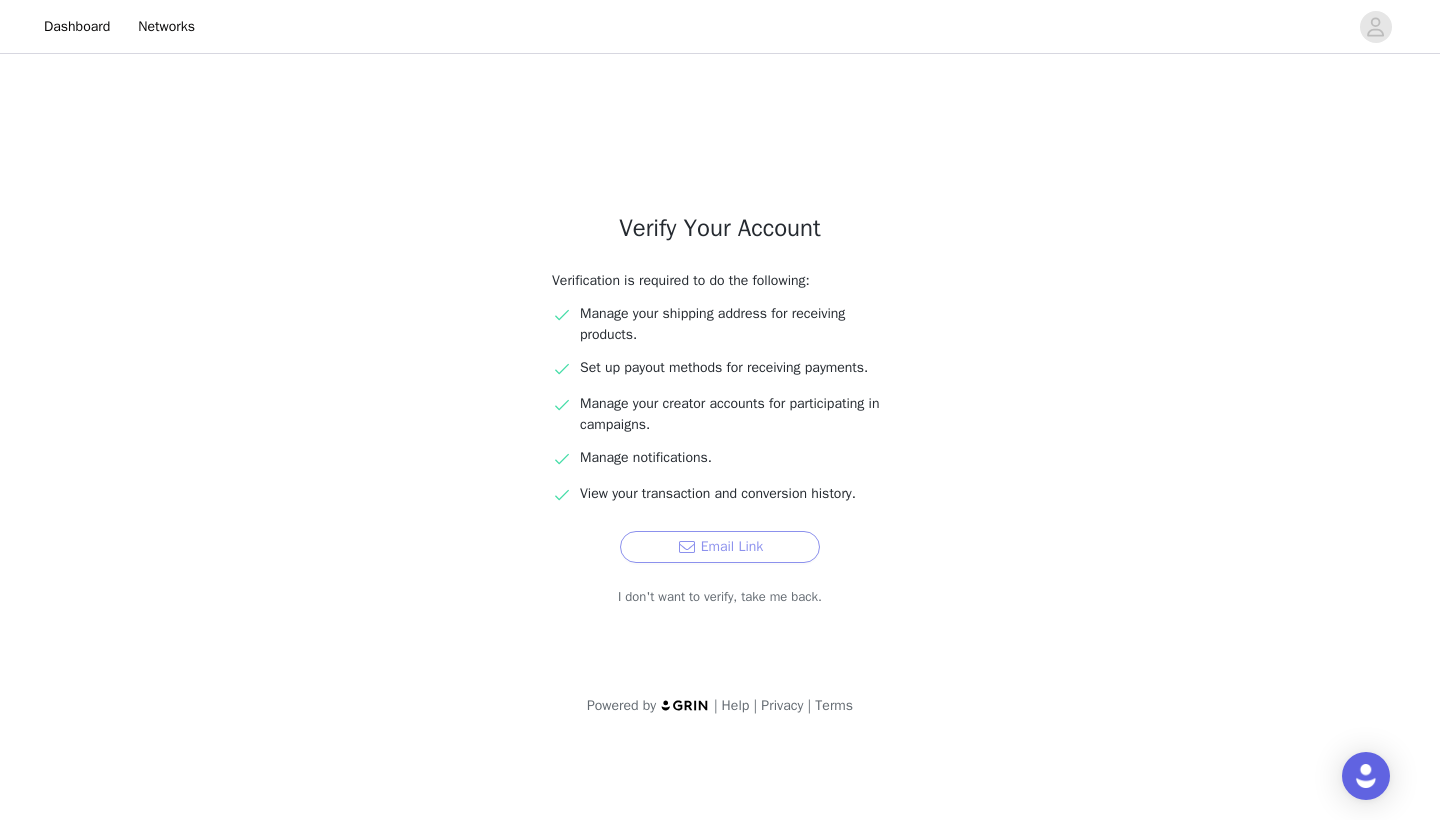 click on "Email Link" at bounding box center [720, 547] 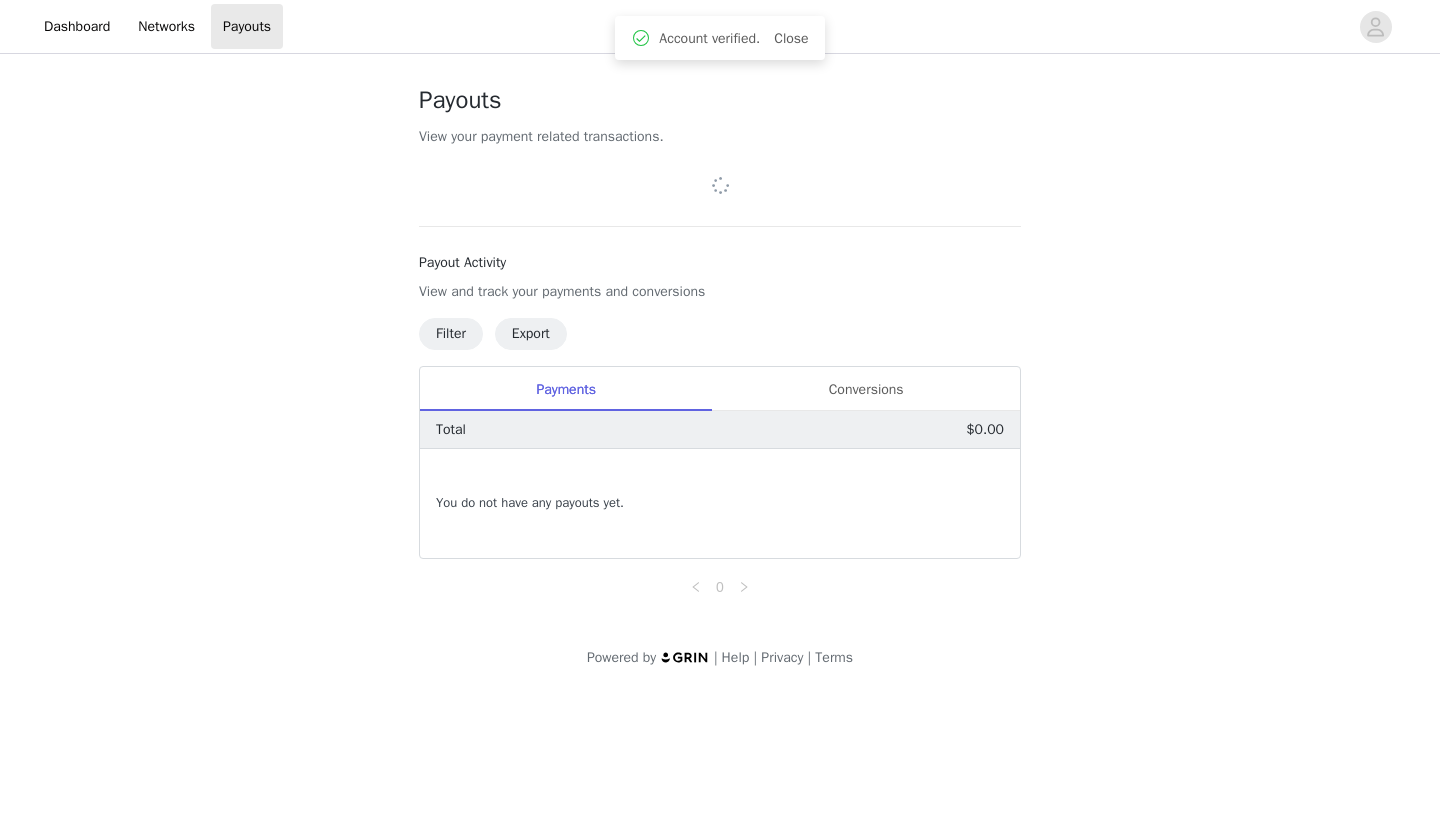 scroll, scrollTop: 0, scrollLeft: 0, axis: both 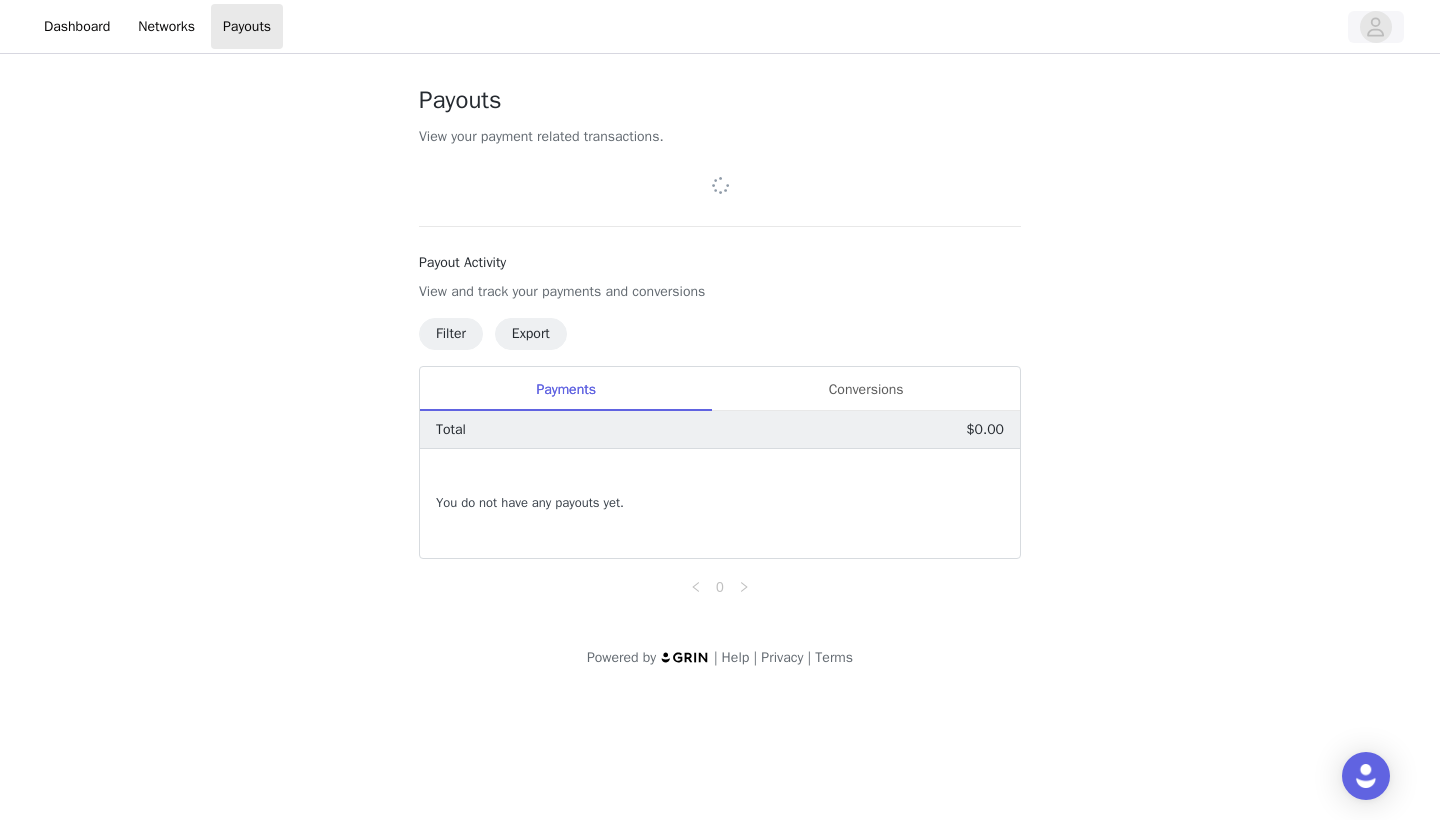 click 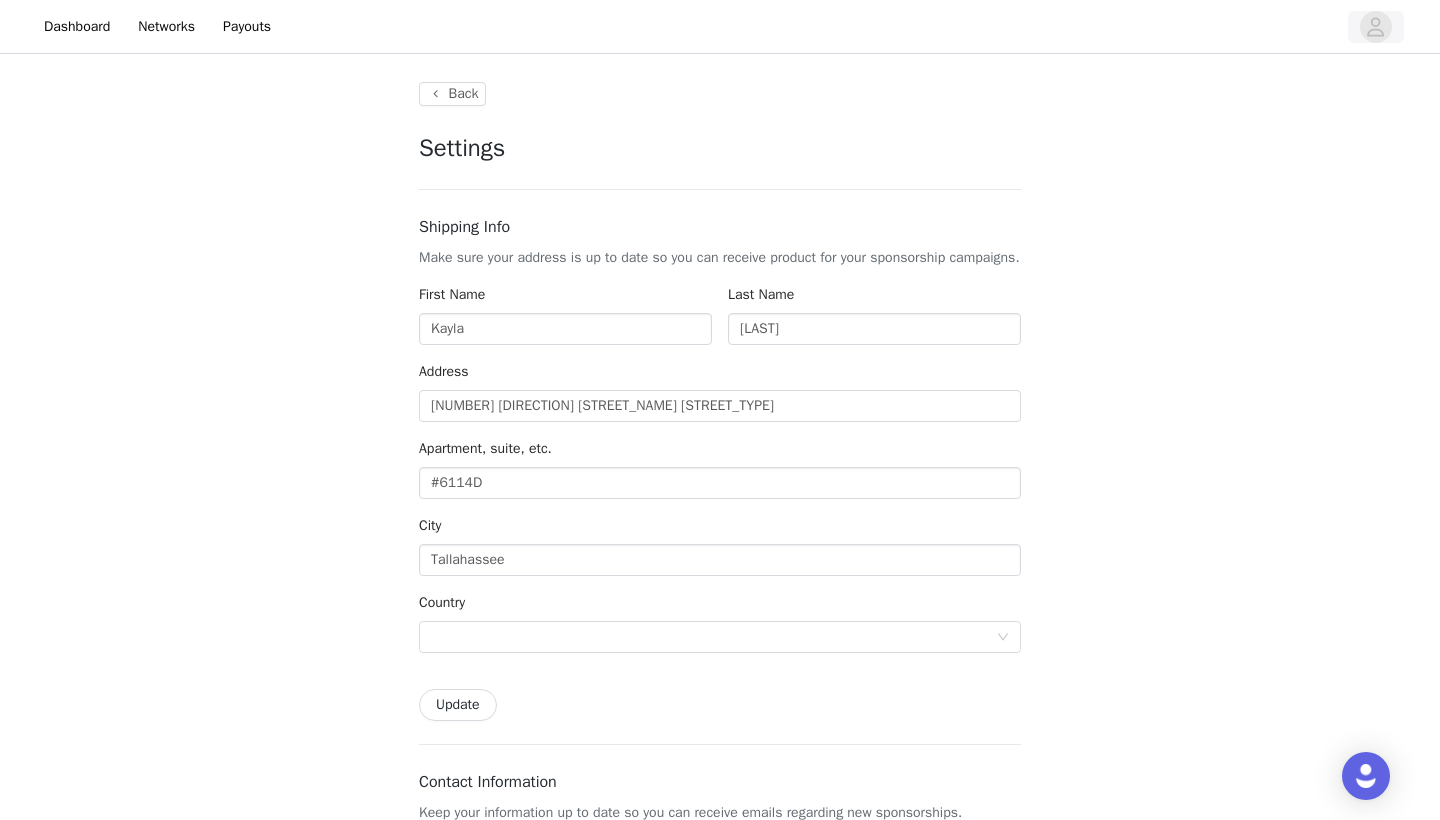 type on "+1 (United States)" 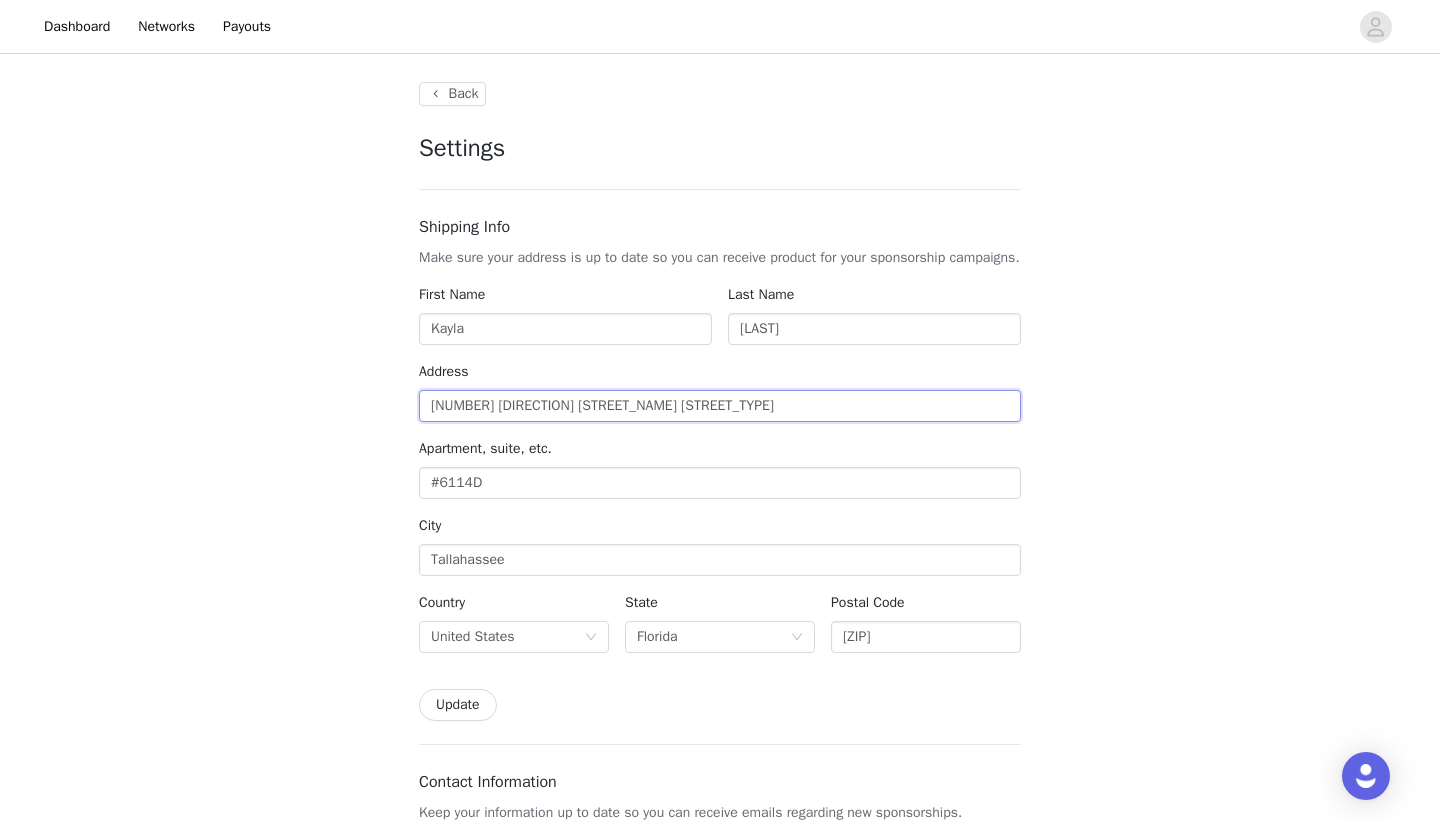 click on "[NUMBER] [DIRECTION] [STREET_NAME] [STREET_TYPE]" at bounding box center (720, 406) 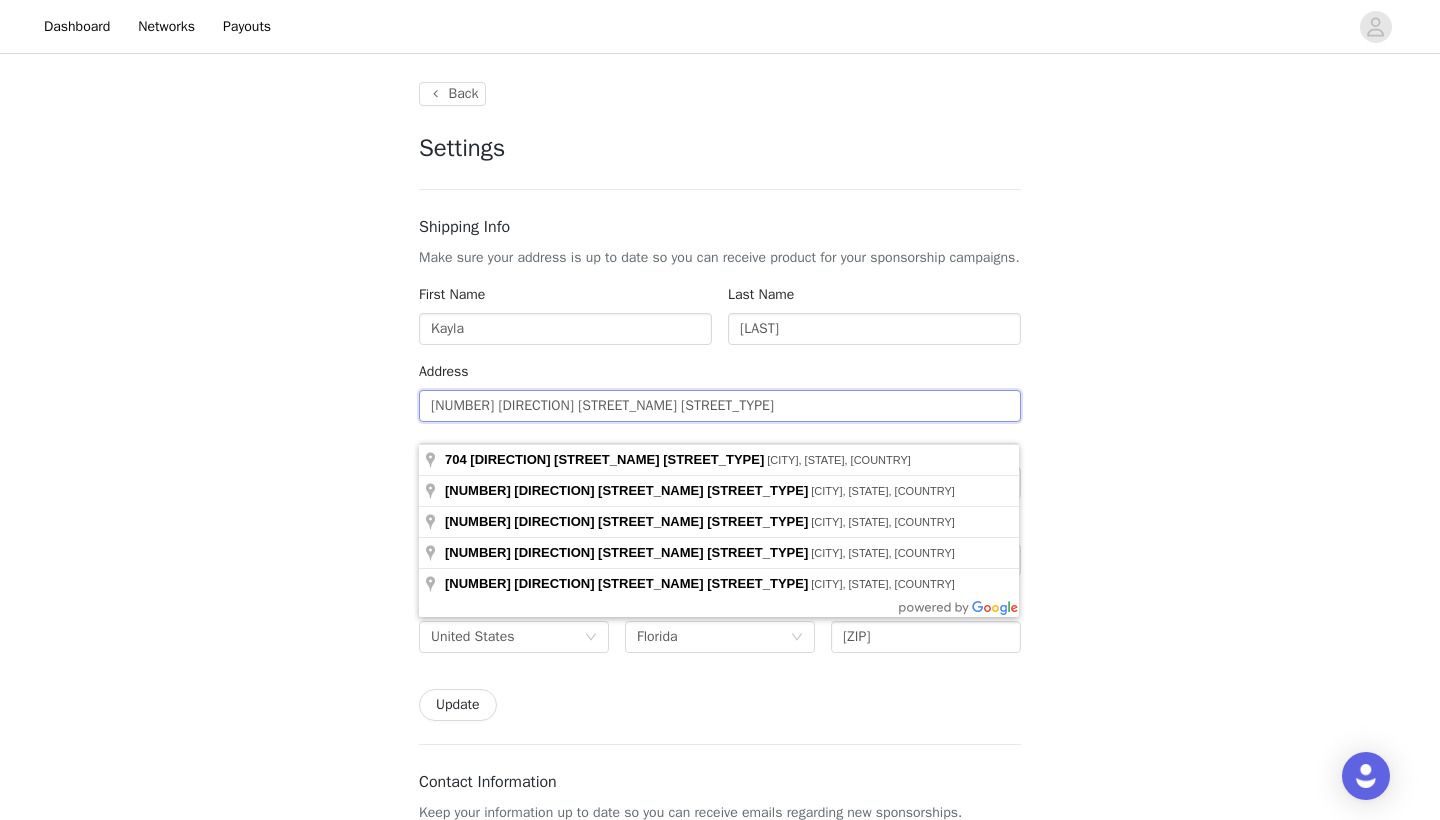 click on "[NUMBER] [DIRECTION] [STREET_NAME] [STREET_TYPE]" at bounding box center [720, 406] 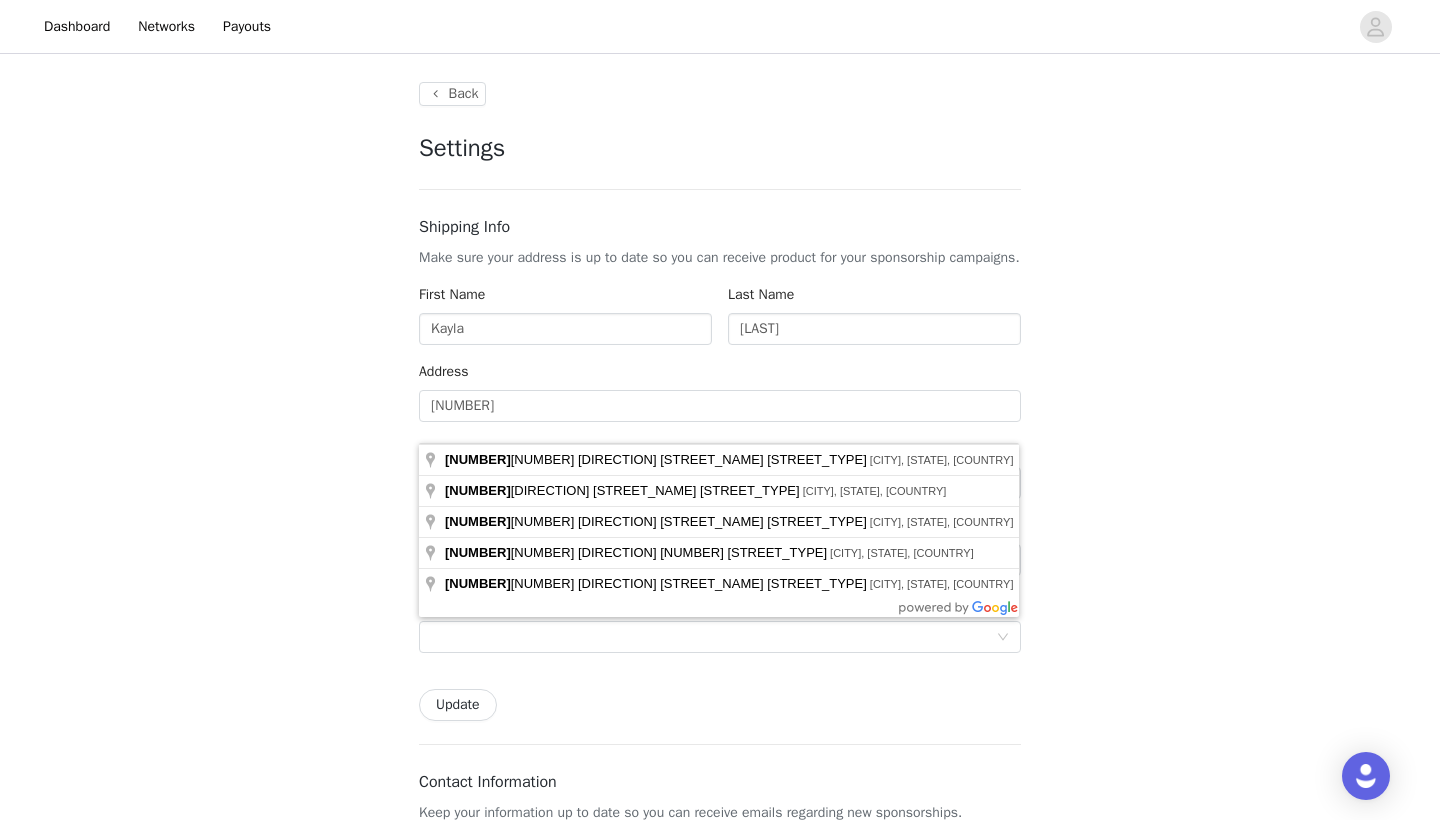 click on "Back   Settings           Shipping Info
Make sure your address is up to date so you can receive product for your sponsorship
campaigns.
First Name [FIRST]   Last Name [LAST]   Address [NUMBER]   Apartment, suite, etc. #6114D   City   Country         Update     Contact Information
Keep your information up to date so you can receive emails regarding new sponsorships.
Email [EMAIL] This email is used by all brands that you work with. Changing this email will change it for all brands.   Phone Number +1 (United States) +1 (United States) +1 (Canada) +44 (United Kingdom) +61 (Australia) +55 (Brazil) +52 (Mexico) +86 (China) +91 (India) +7 (Russia) +39 (Italy) +64 (New Zealand) +81 (Japan) +353 (Ireland) +93 (Afghanistan) +358 (Aland Islands) +355 (Albania) +213 (Algeria) +376 (Andorra) +244 (Angola) +1264 (Anguilla) +1268 (Antigua And Barbuda) +54 (Argentina) +374 (Armenia) +297 (Aruba)" at bounding box center [720, 961] 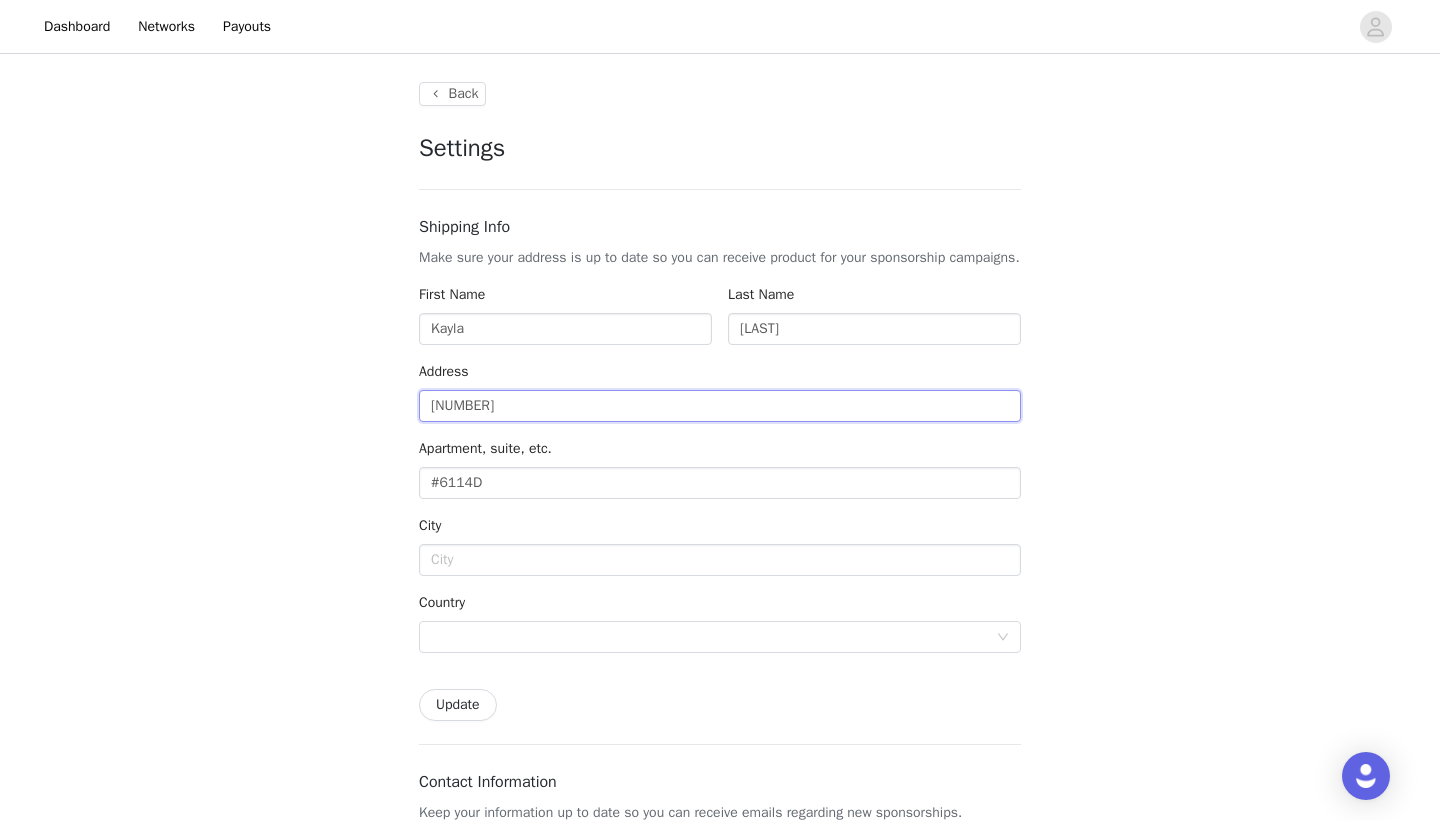 click on "[NUMBER]" at bounding box center (720, 406) 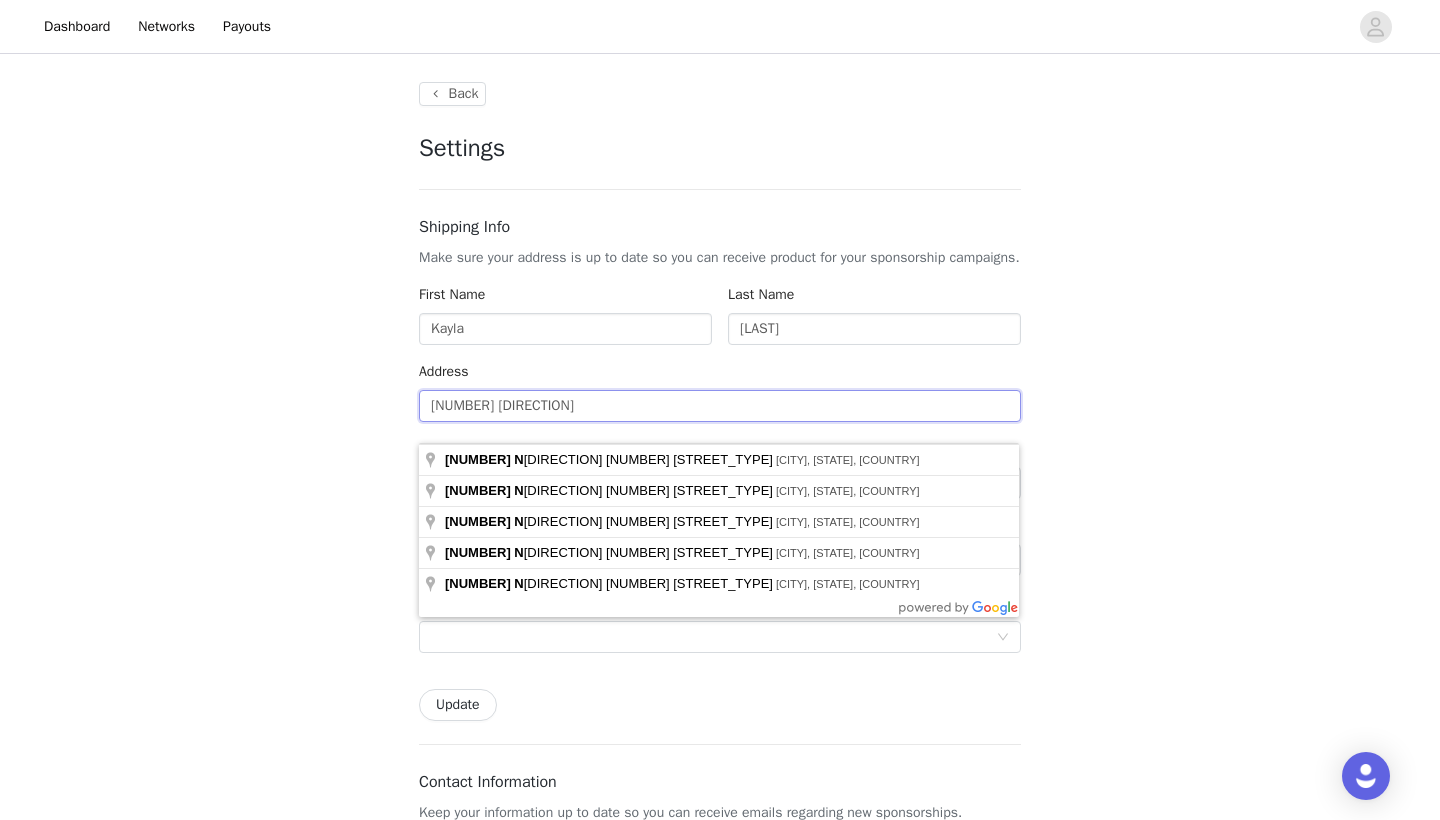 type on "[NUMBER] [DIRECTION]" 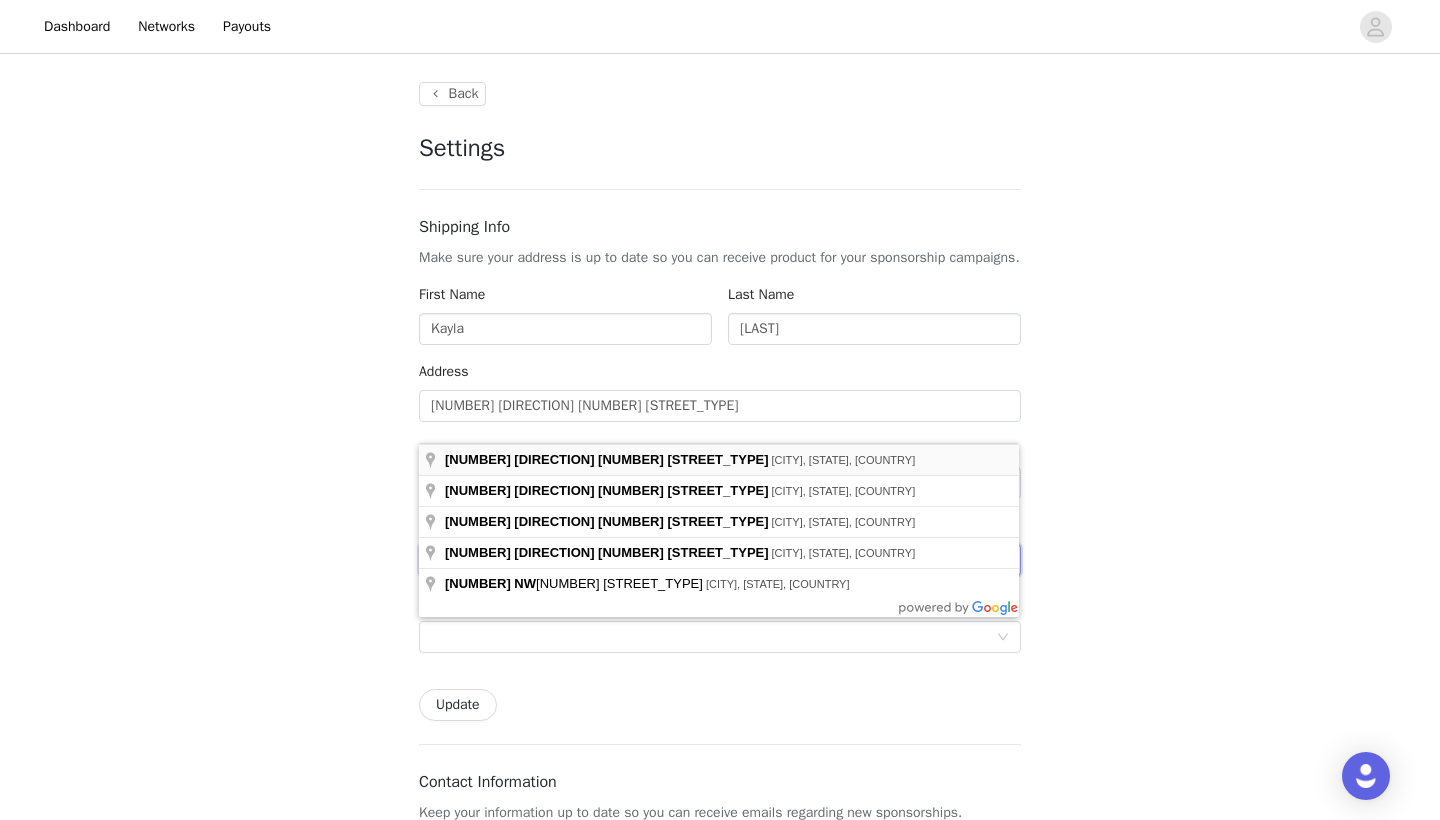 type on "[NUMBER] [DIRECTION] [NUMBER] [STREET_TYPE]" 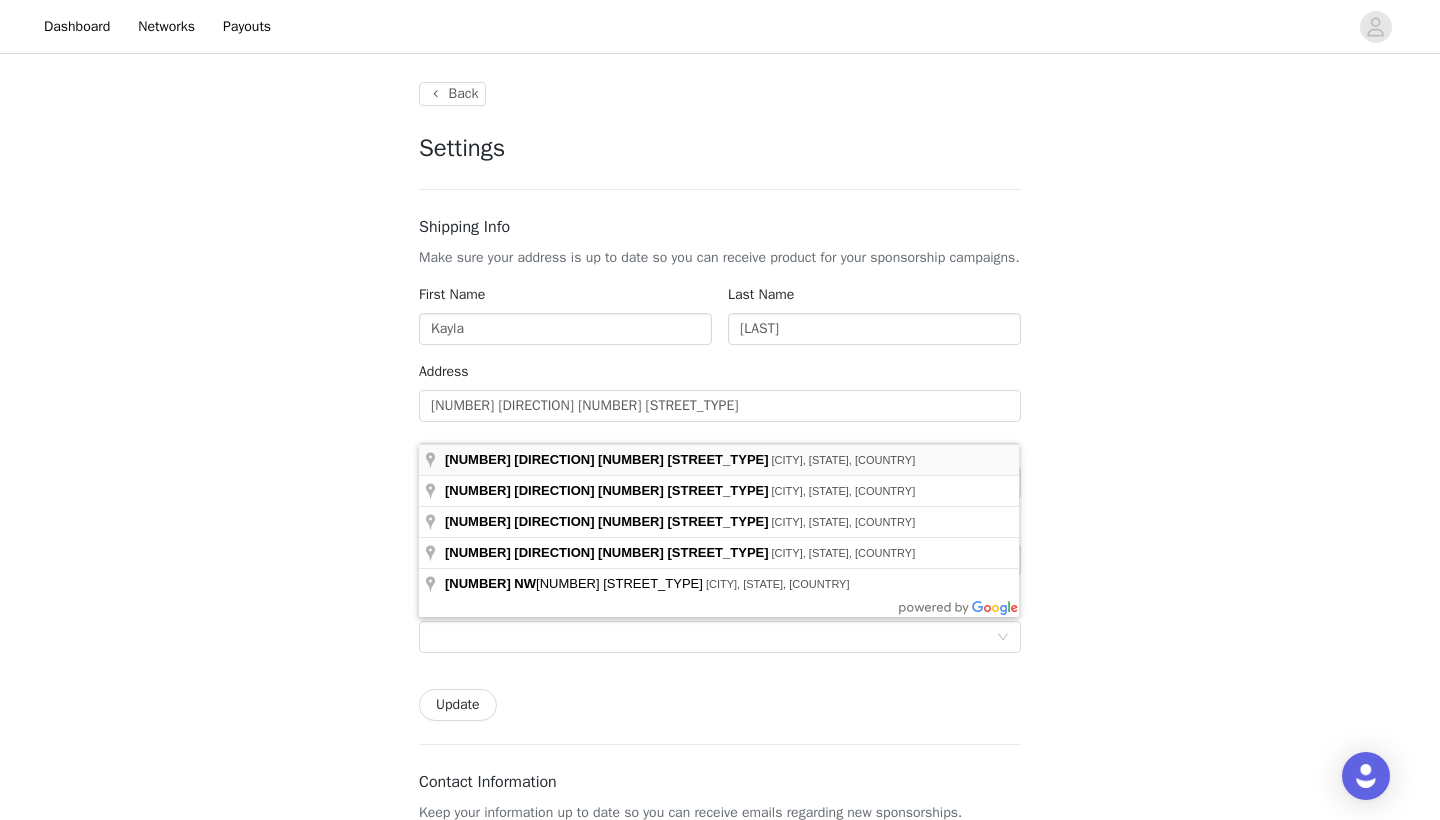 type on "[NUMBER] [DIRECTION] [NUMBER] [STREET_TYPE]" 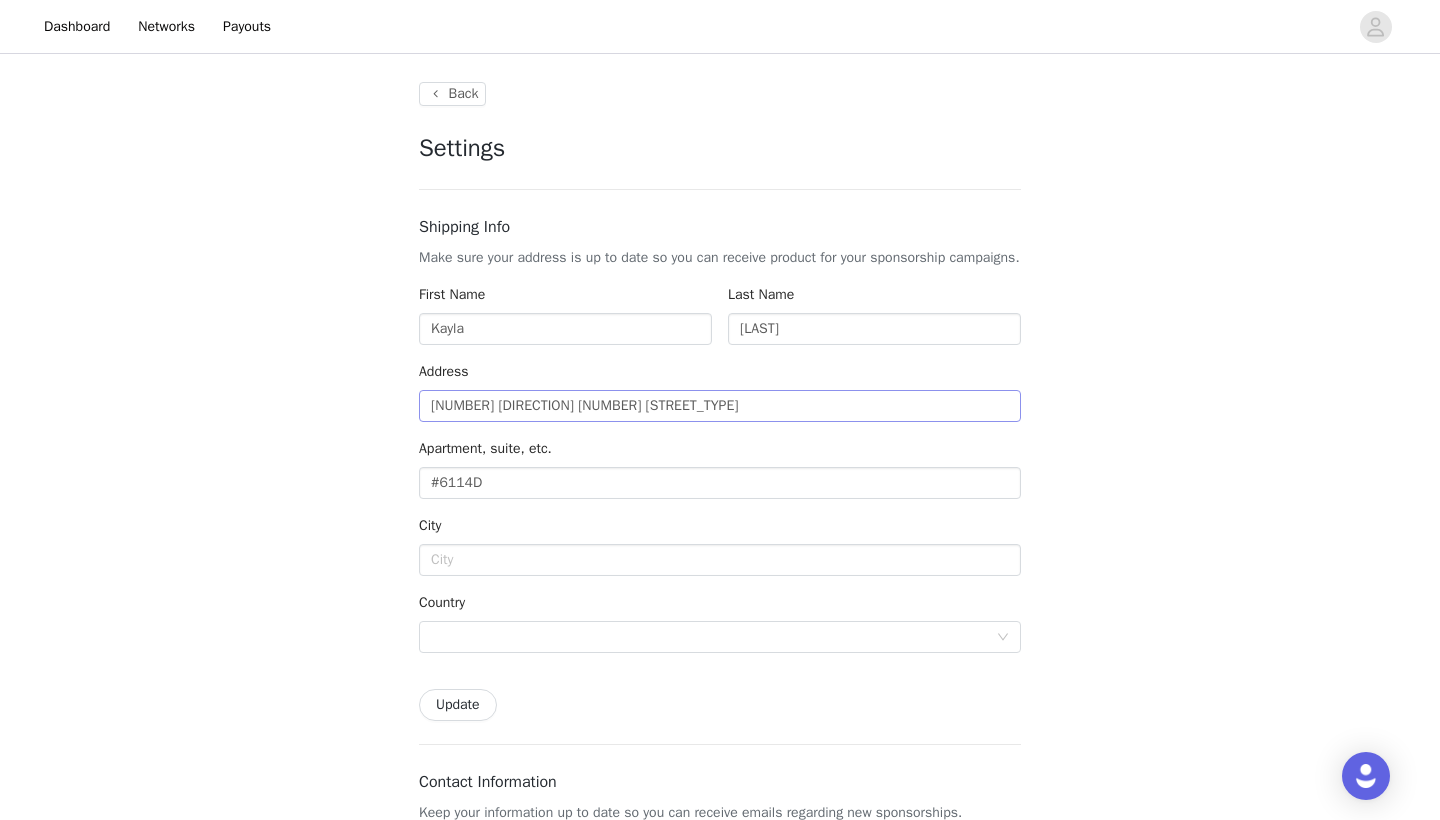 drag, startPoint x: 499, startPoint y: 427, endPoint x: 668, endPoint y: 426, distance: 169.00296 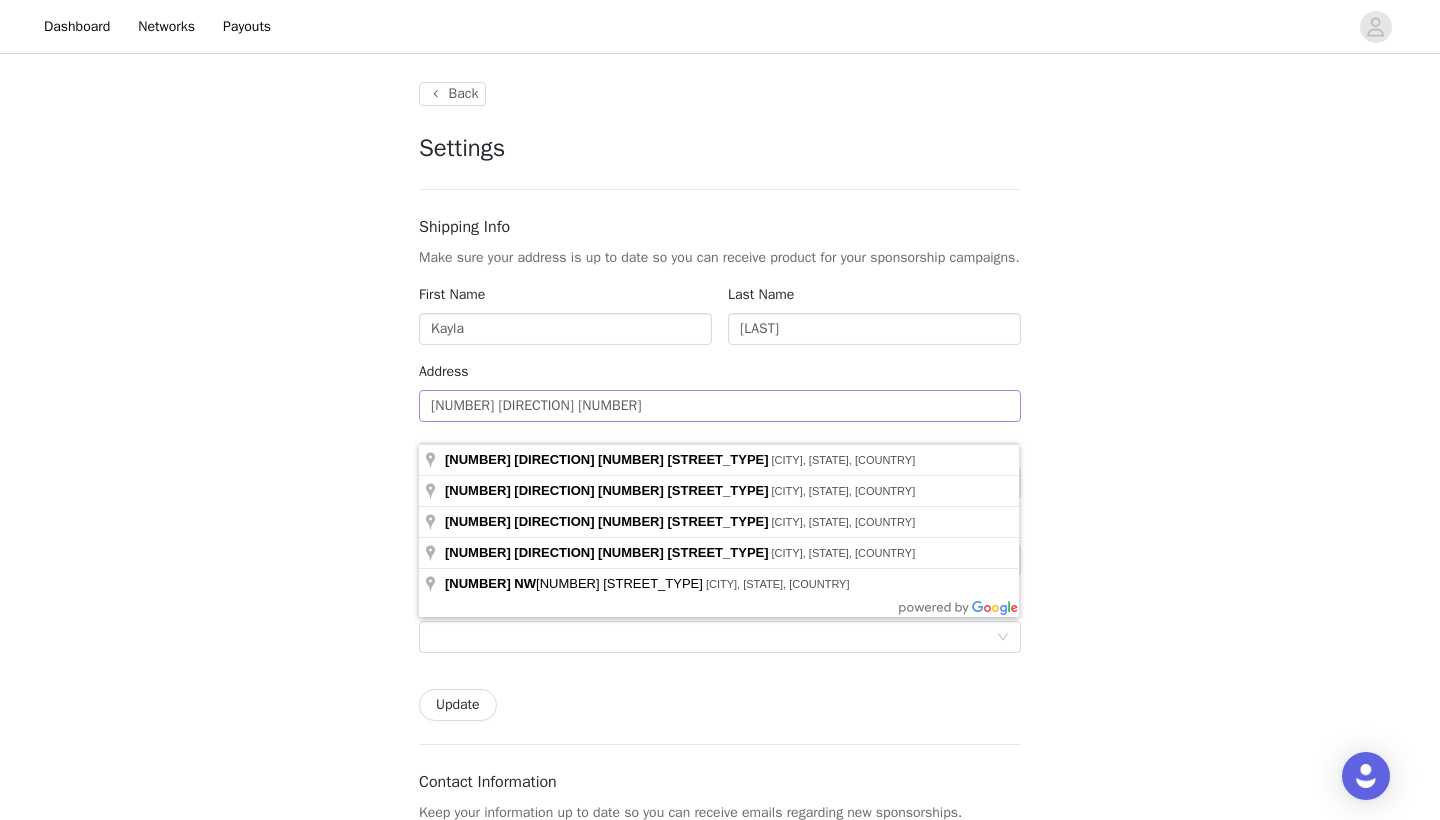 type on "[NUMBER] [DIRECTION] [NUMBER]" 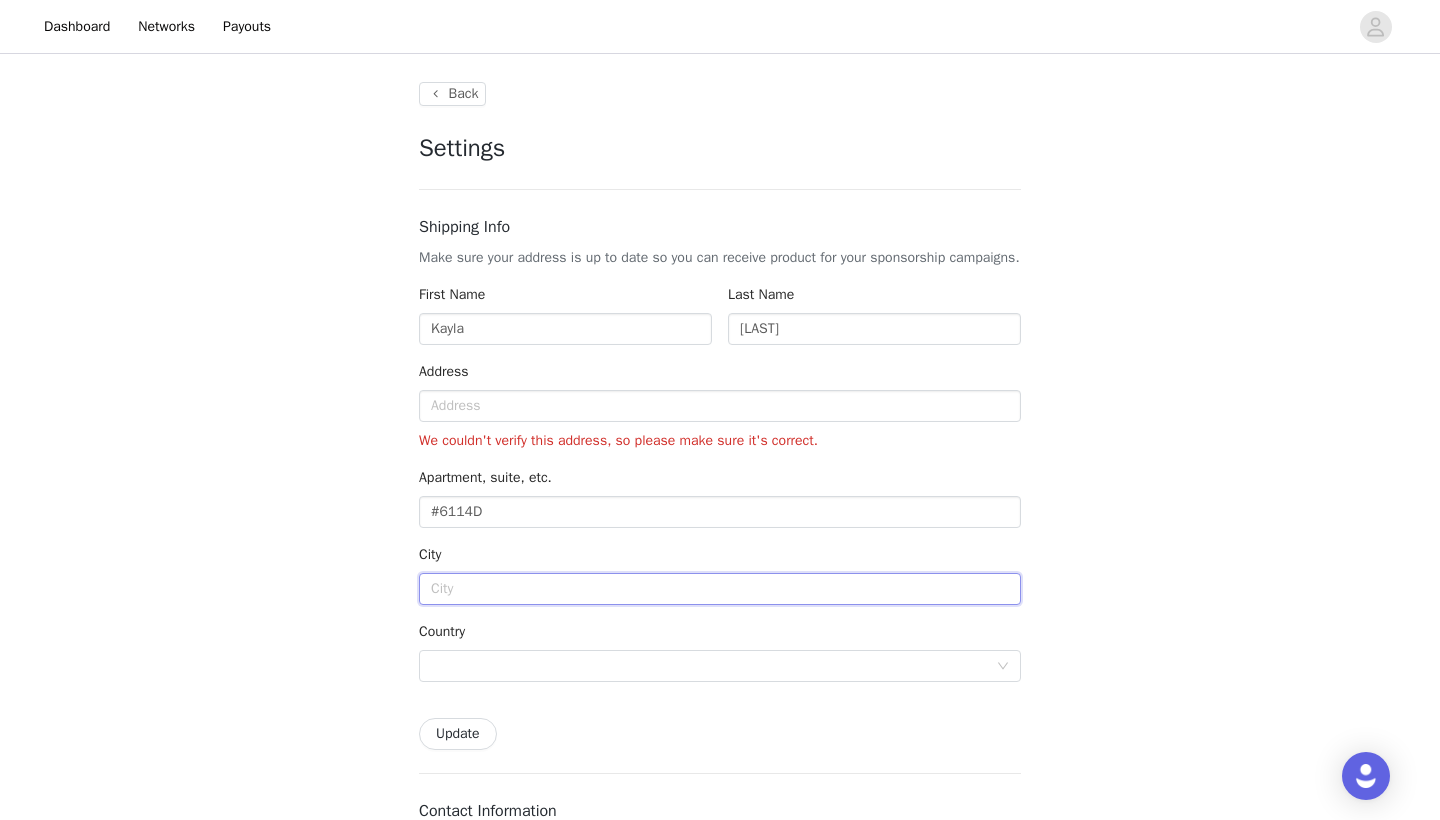 type on "[CITY]" 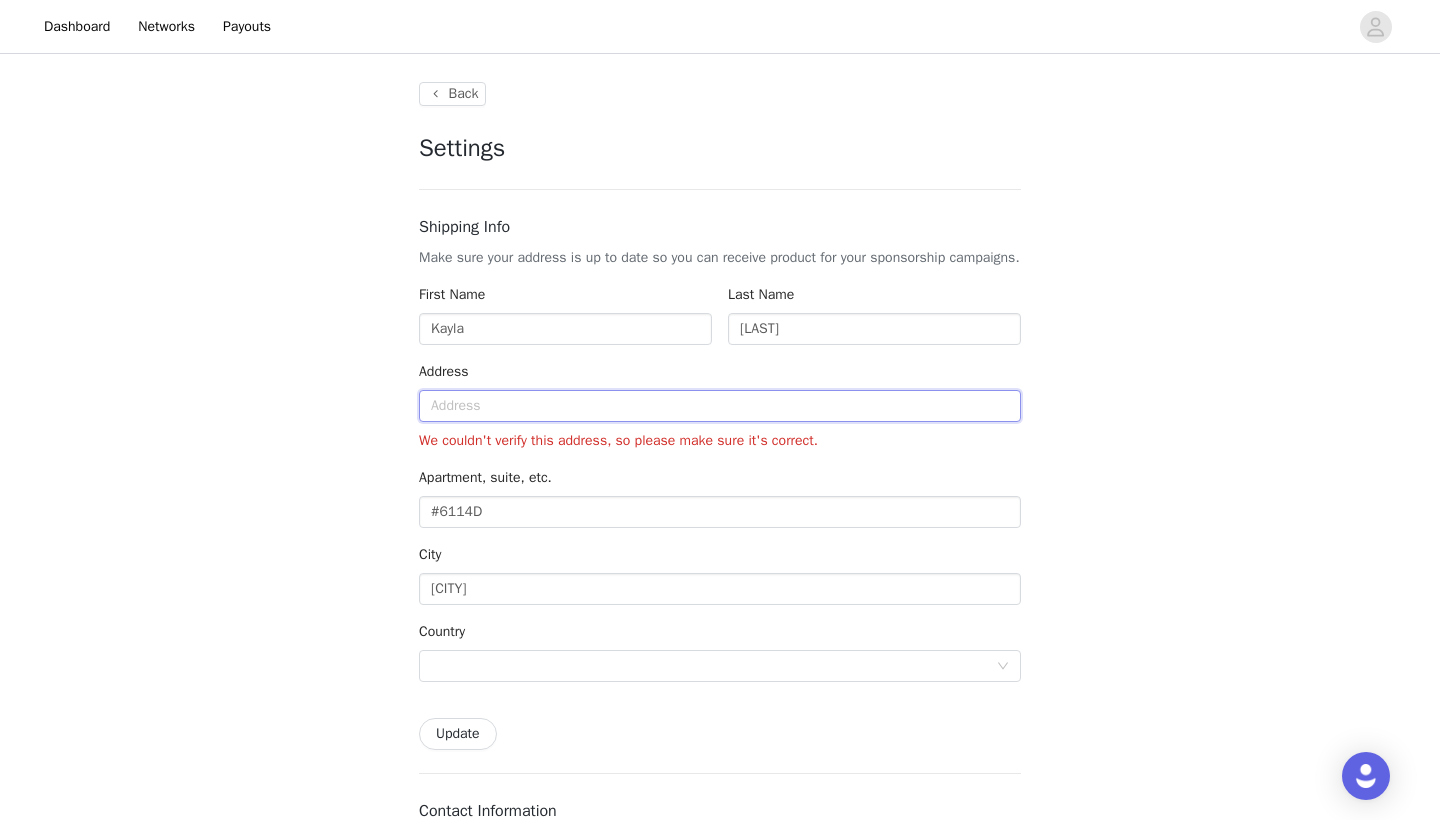 type on "[NUMBER] [DIRECTION] [NUMBER] [STREET_TYPE]" 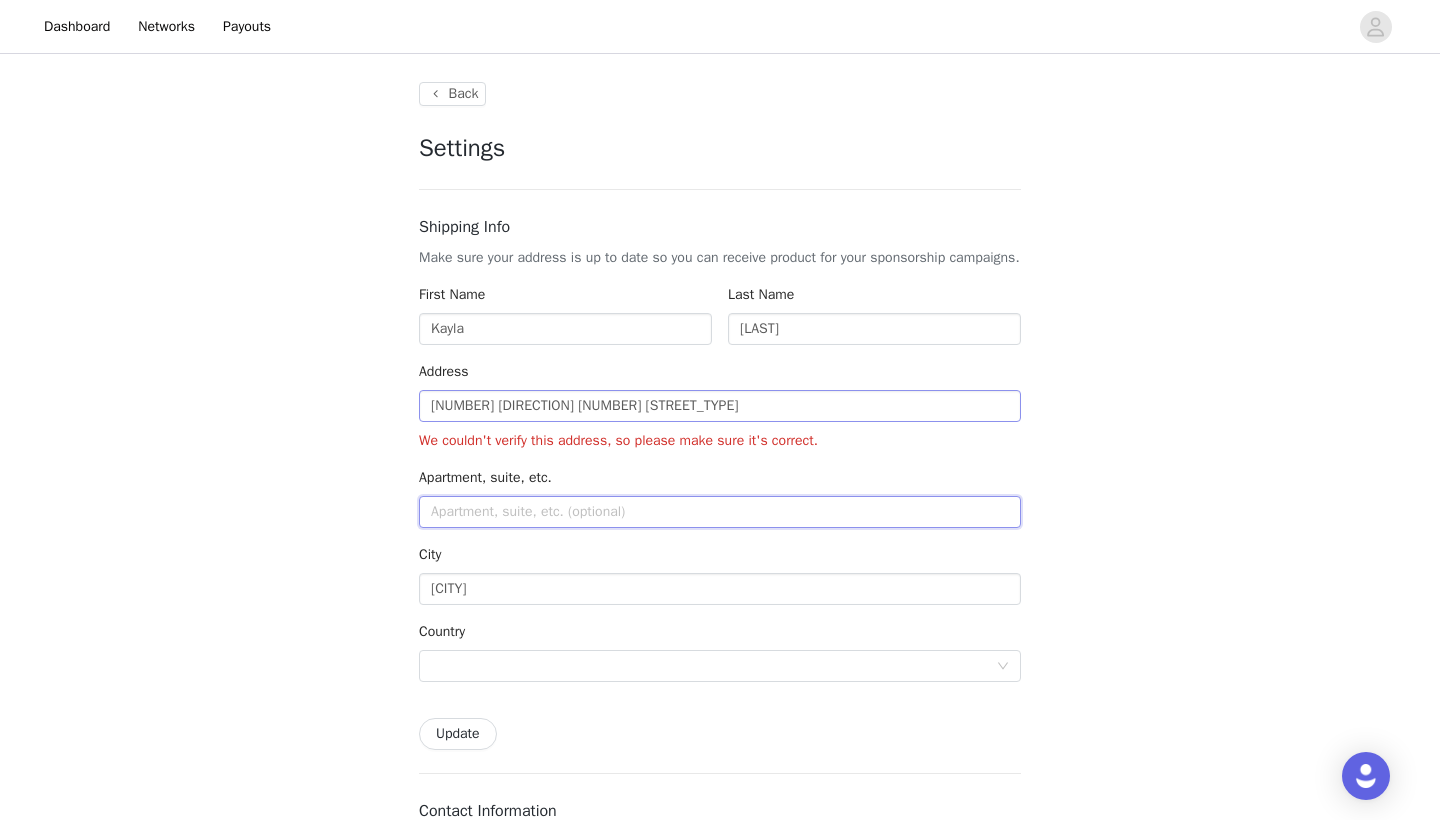 type 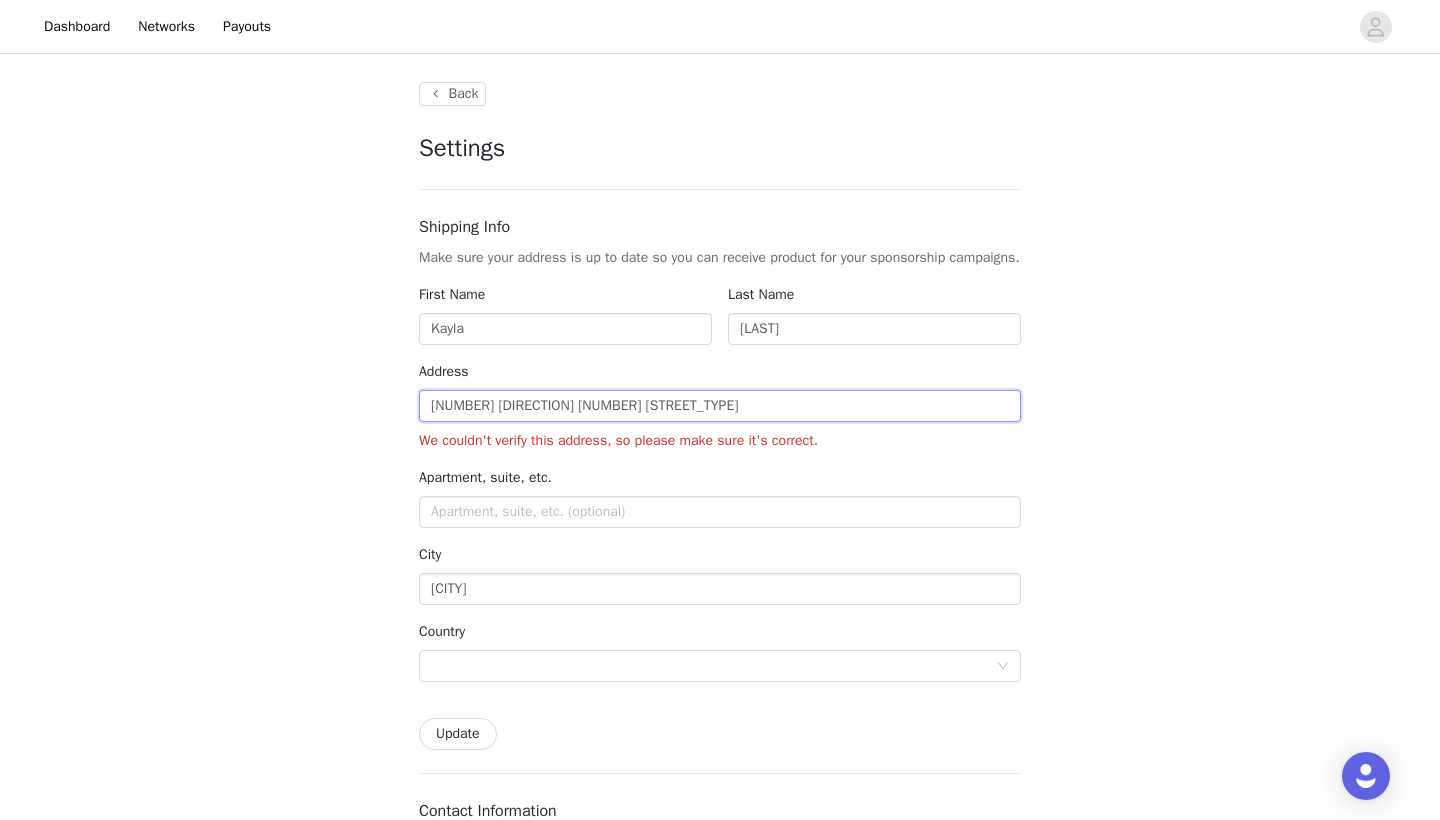 click on "[NUMBER] [DIRECTION] [NUMBER] [STREET_TYPE]" at bounding box center [720, 406] 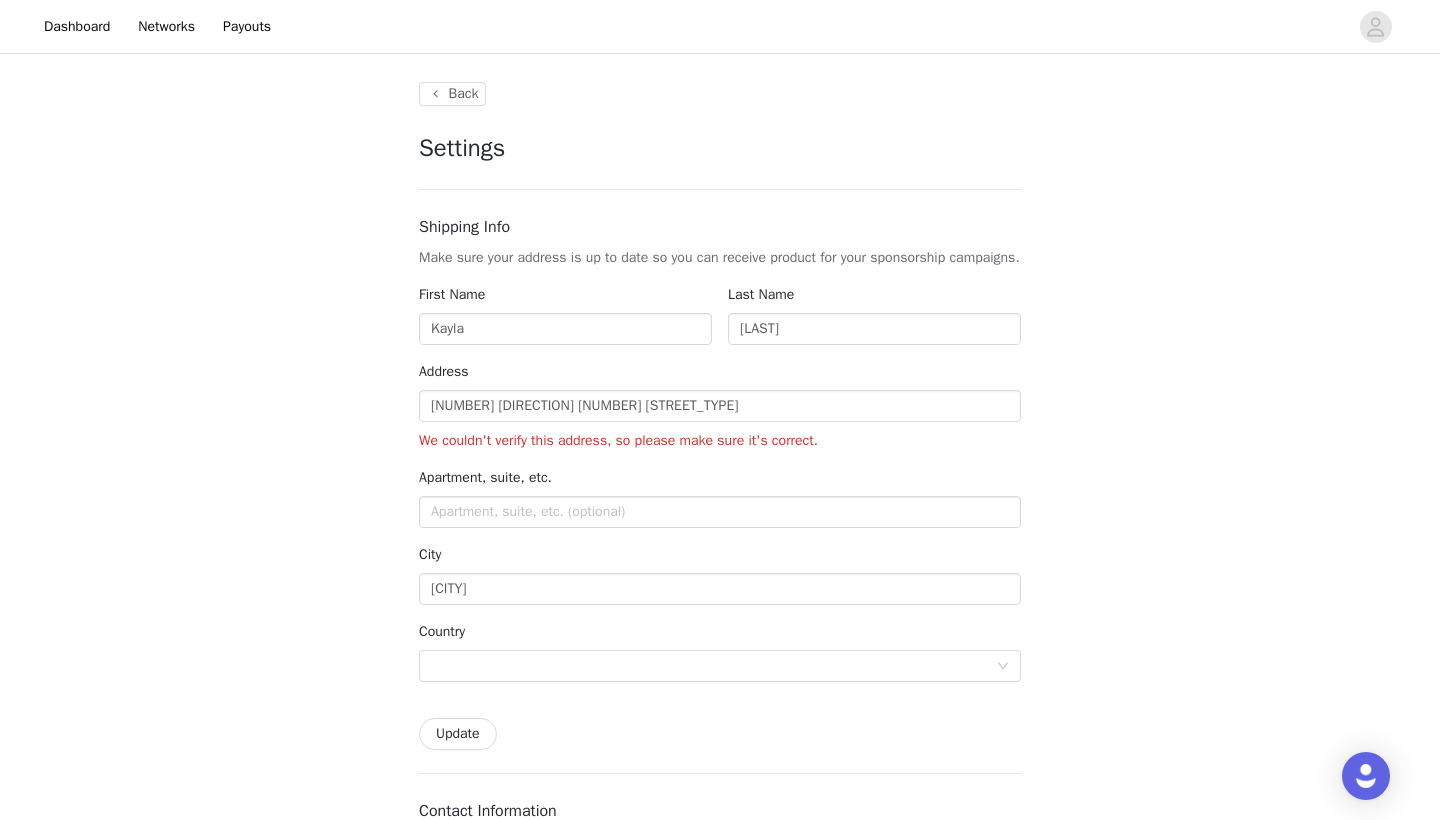 click on "Back   Settings           Shipping Info
Make sure your address is up to date so you can receive product for your sponsorship
campaigns.
First Name [FIRST]   Last Name [LAST]   Address [NUMBER] [DIRECTION] [NUMBER] [STREET_TYPE]   We couldn't verify this address, so please make sure it's correct.   Apartment, suite, etc.   City [CITY]   Country         Update     Contact Information
Keep your information up to date so you can receive emails regarding new sponsorships.
Email [EMAIL] This email is used by all brands that you work with. Changing this email will change it for all brands.   Phone Number +1 (United States) +1 (United States) +1 (Canada) +44 (United Kingdom) +61 (Australia) +55 (Brazil) +52 (Mexico) +86 (China) +91 (India) +7 (Russia) +39 (Italy) +64 (New Zealand) +81 (Japan) +353 (Ireland) +93 (Afghanistan) +358 (Aland Islands) +355 (Albania) +213 (Algeria) +376 (Andorra) +244 (Angola)" at bounding box center (720, 976) 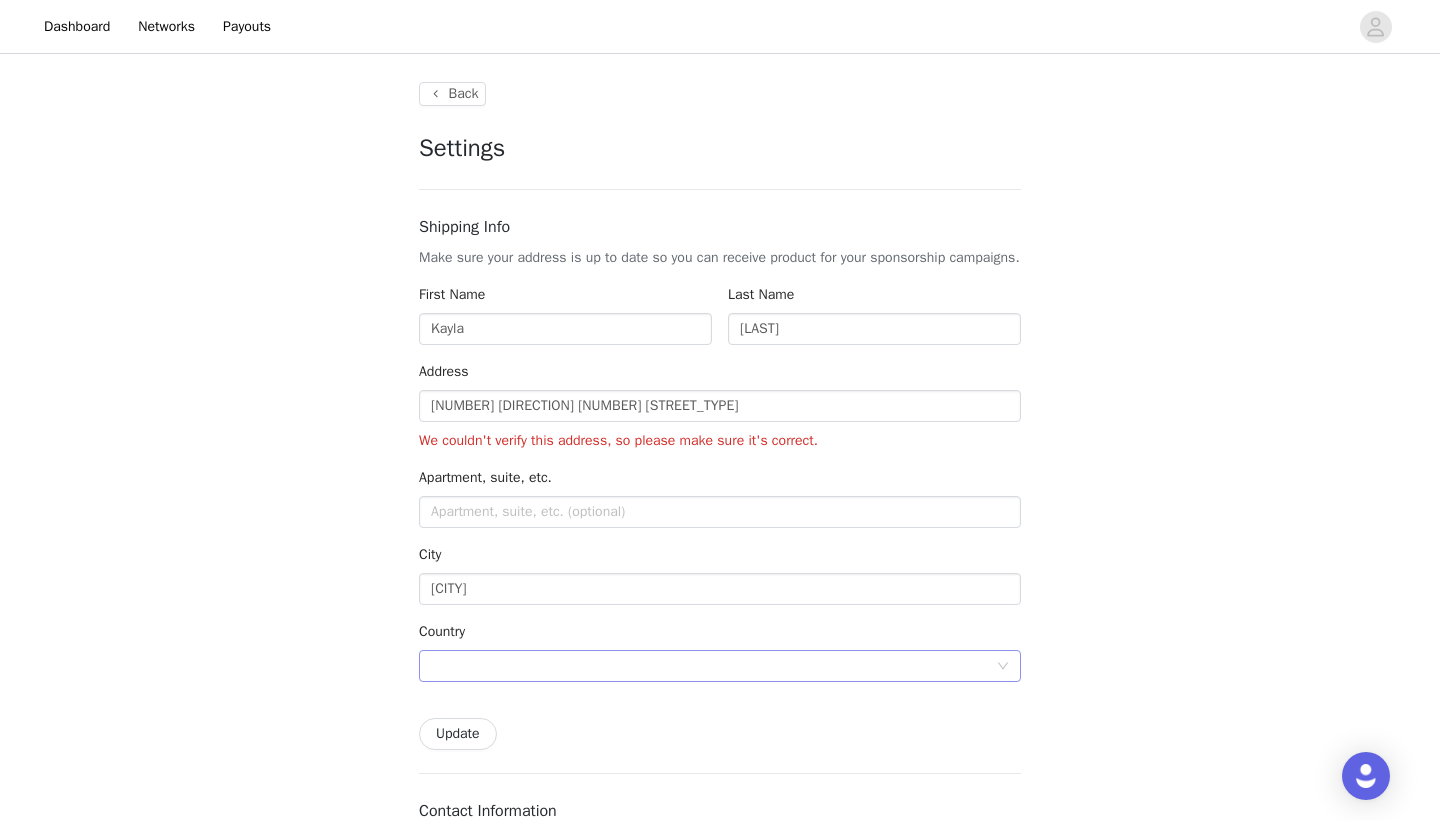 scroll, scrollTop: 81, scrollLeft: 0, axis: vertical 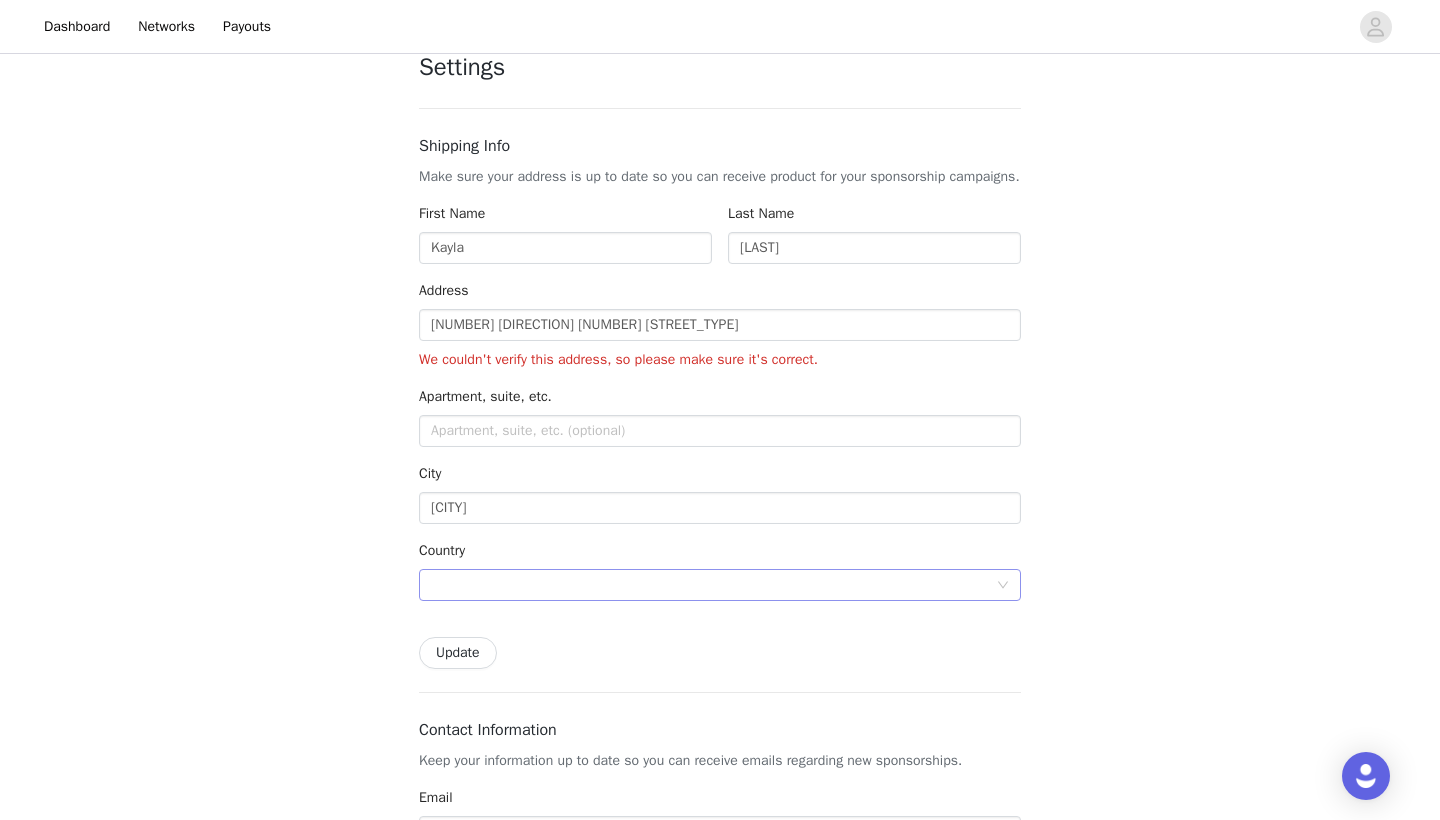 click at bounding box center [713, 585] 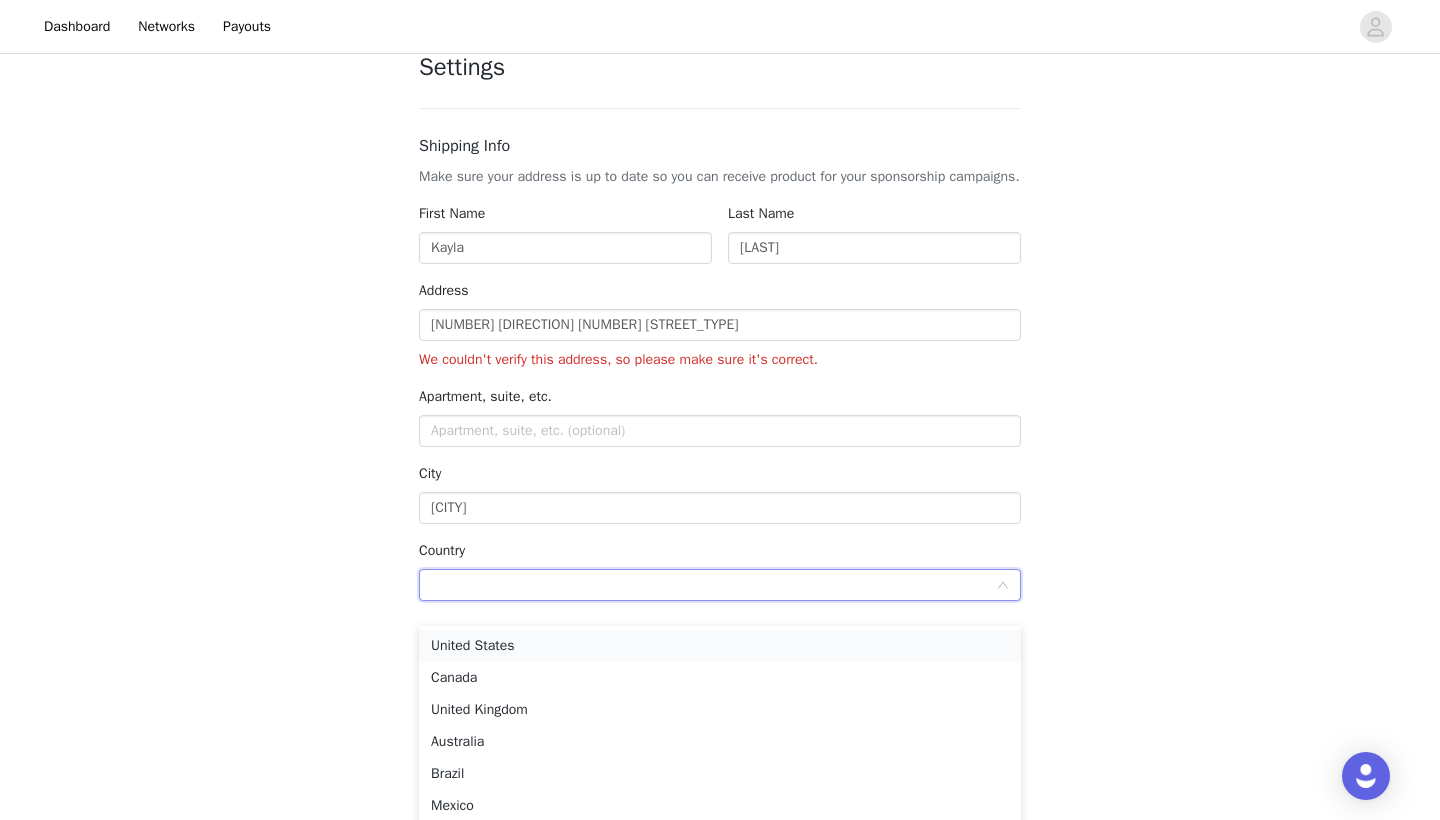 click on "United States" at bounding box center [720, 646] 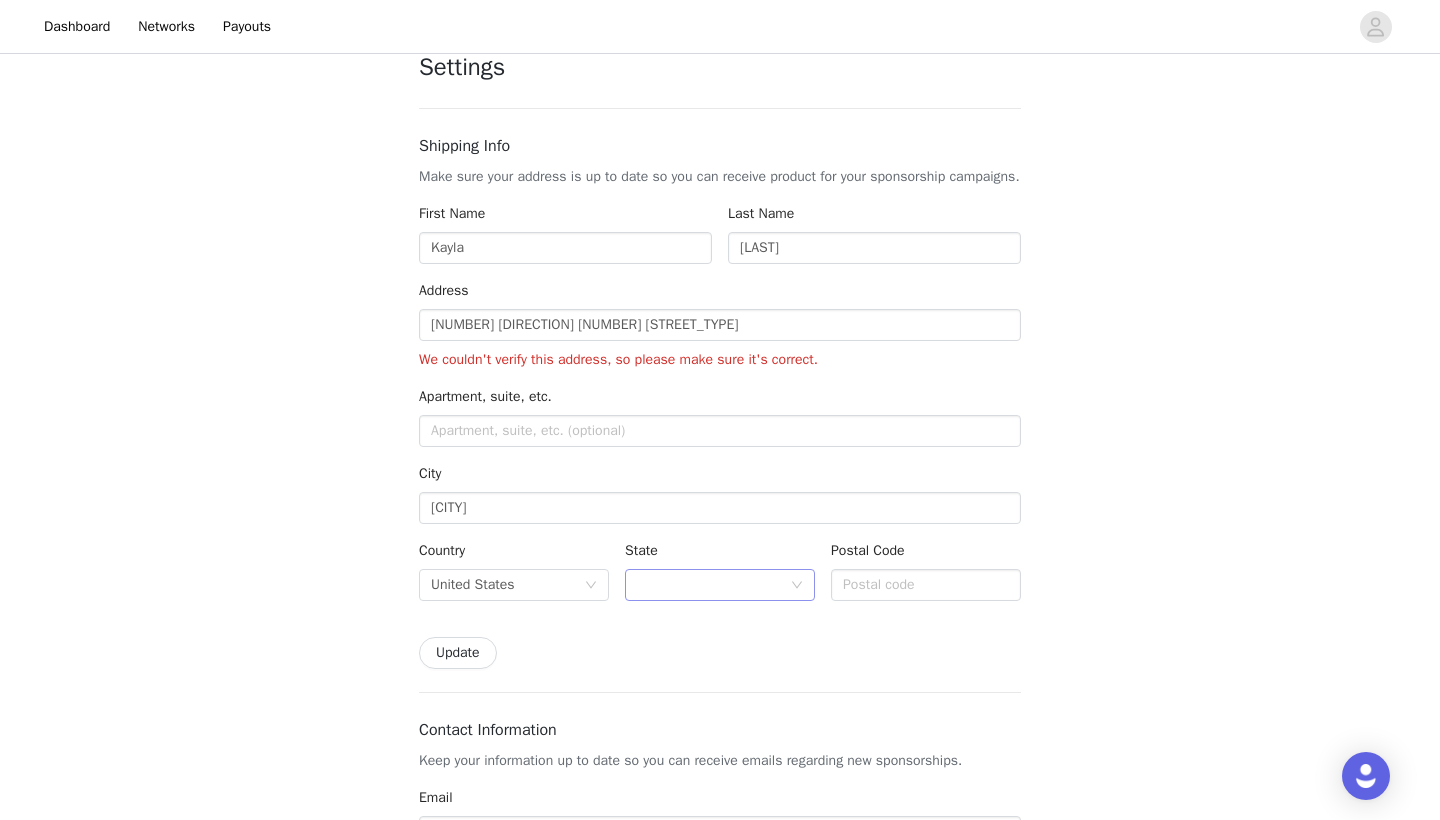 click at bounding box center (713, 585) 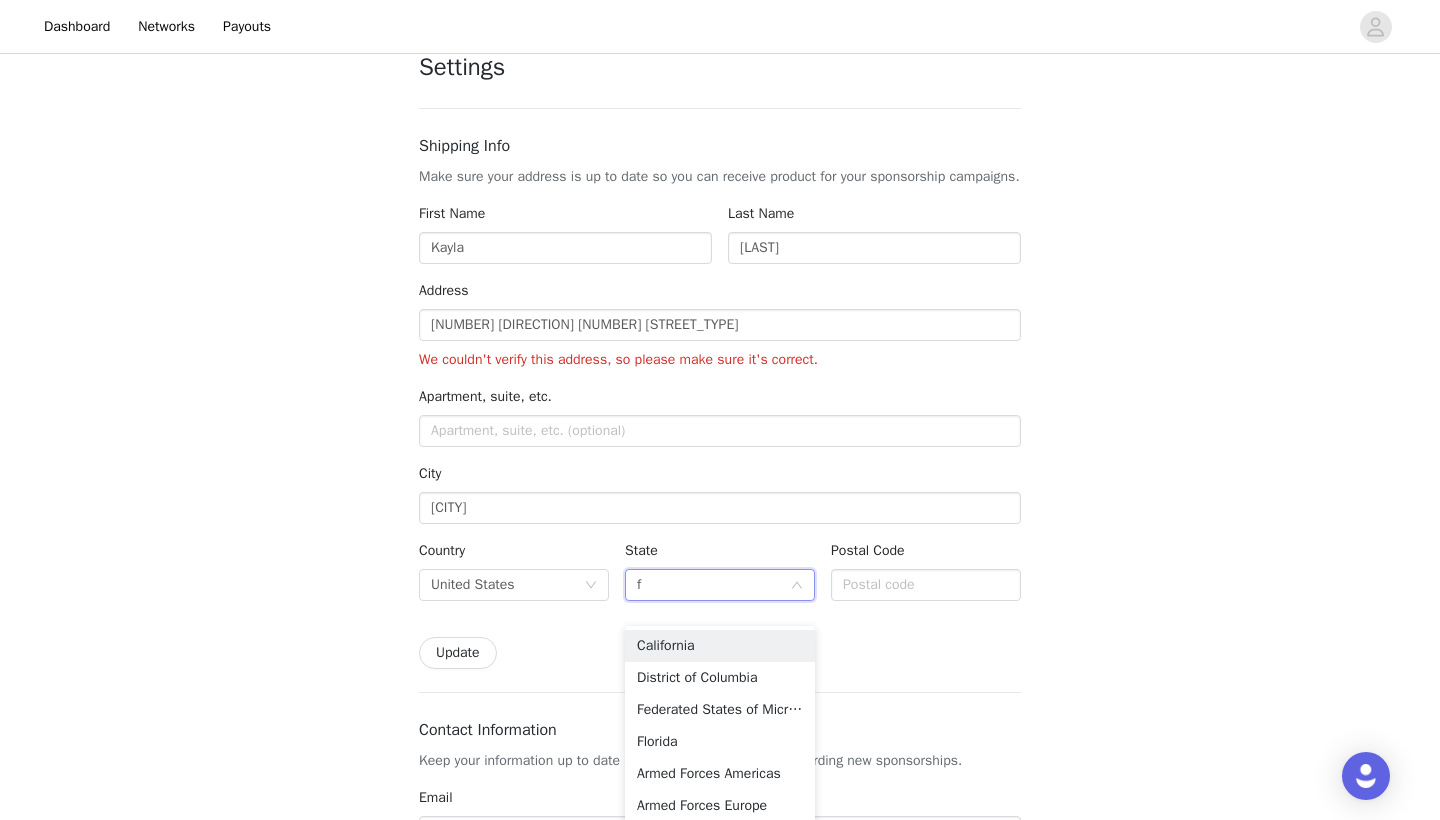 type on "fl" 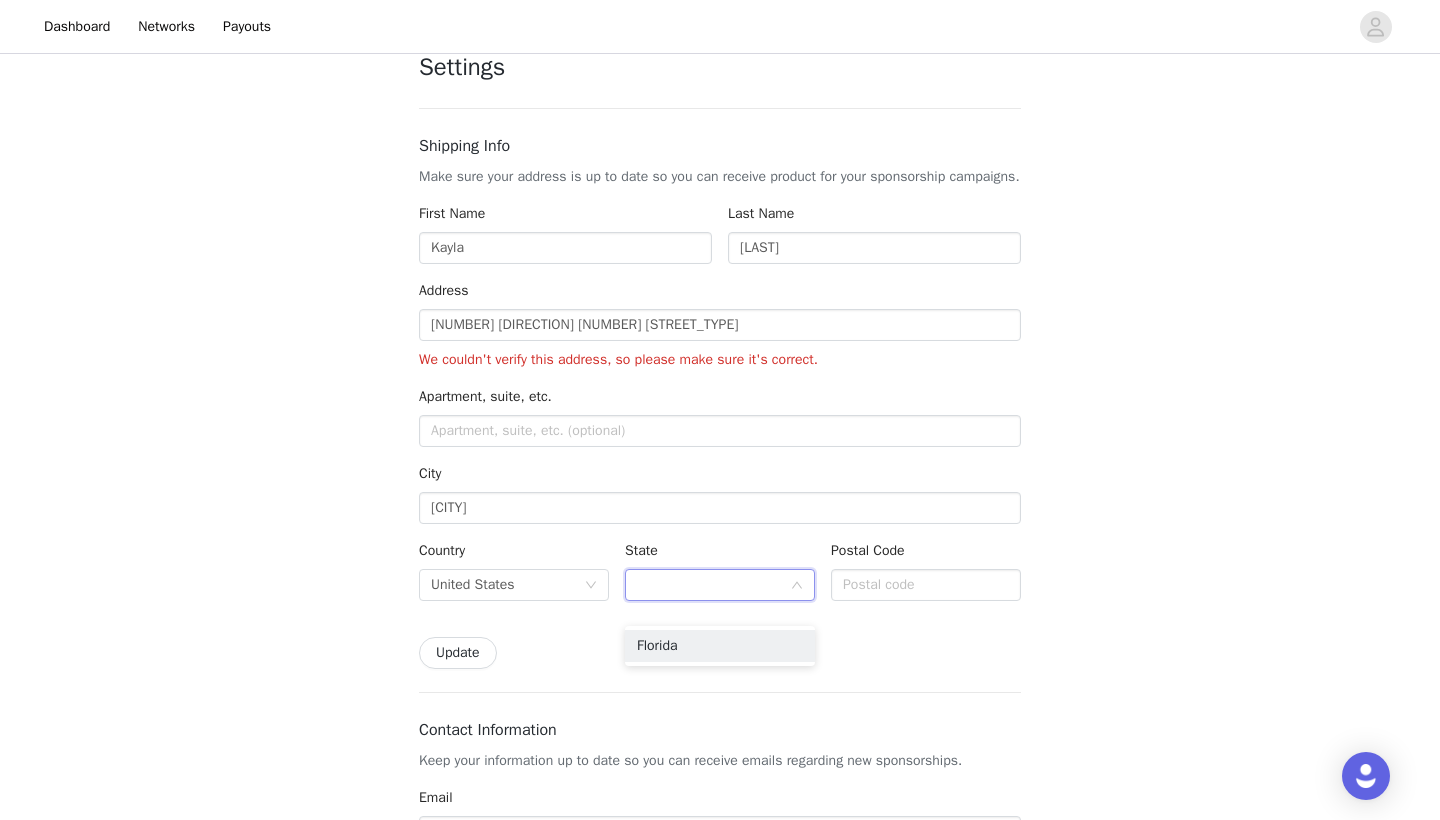 type on "FL" 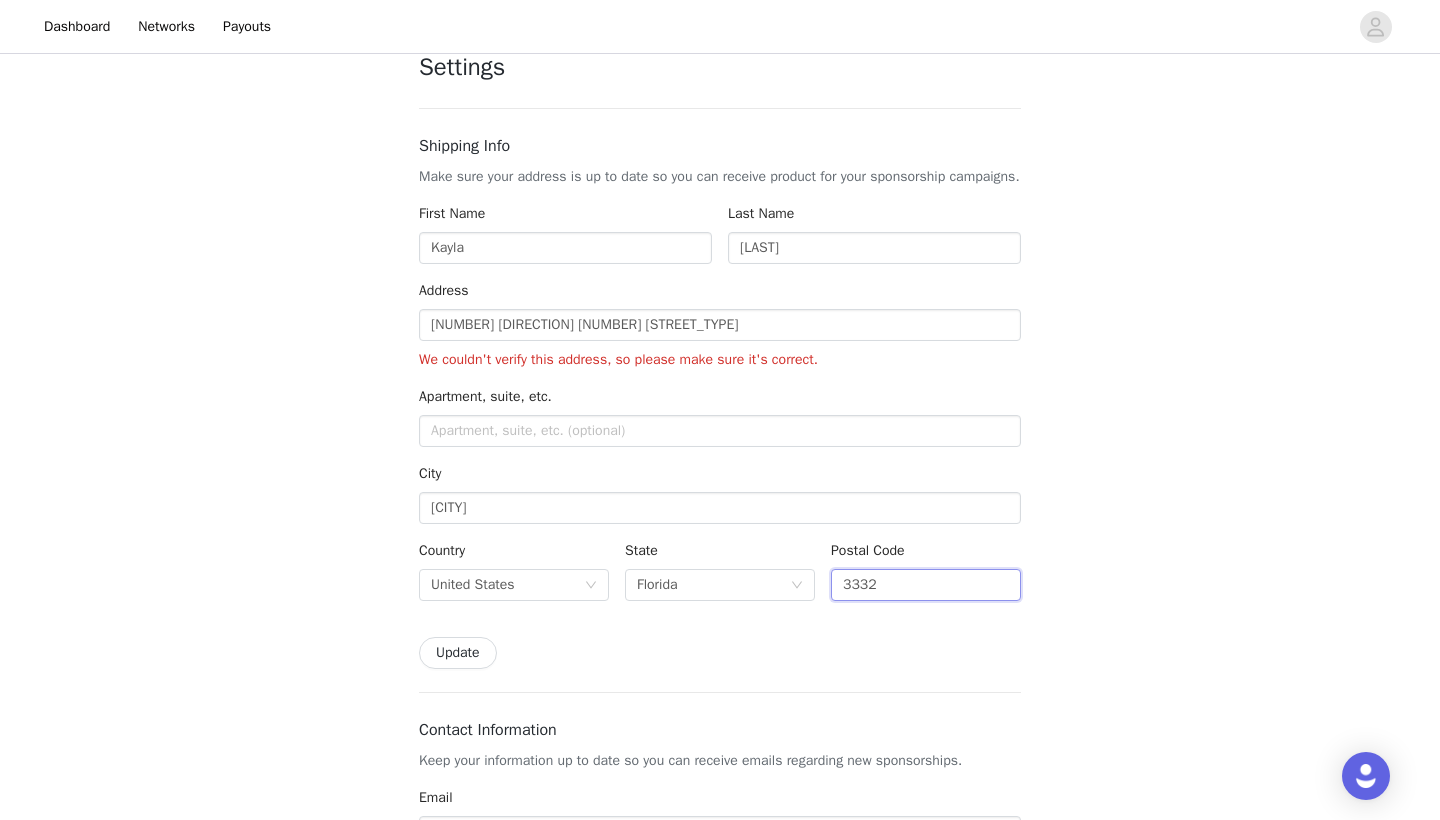type on "[ZIP]" 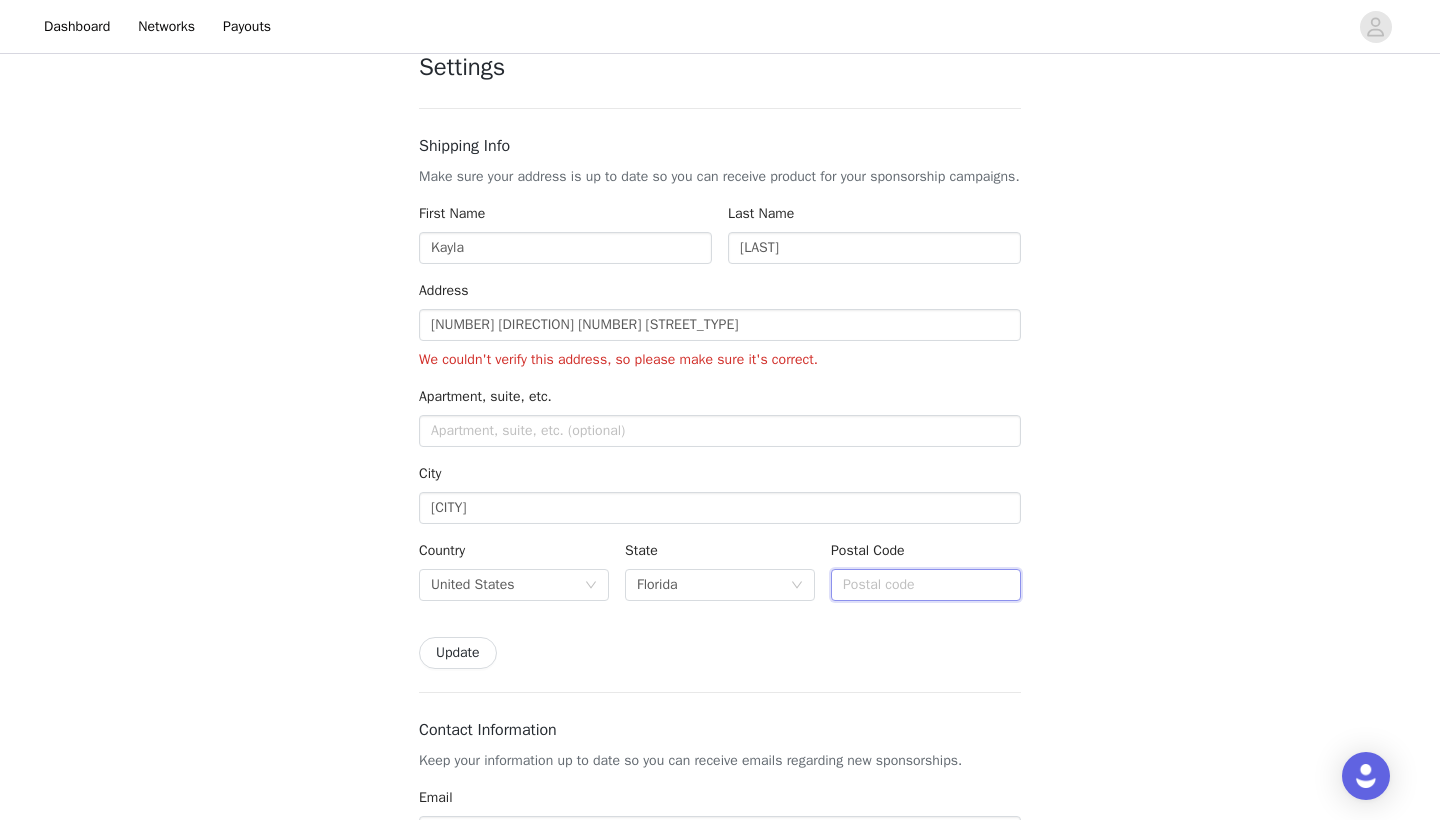 type on "[ZIP]" 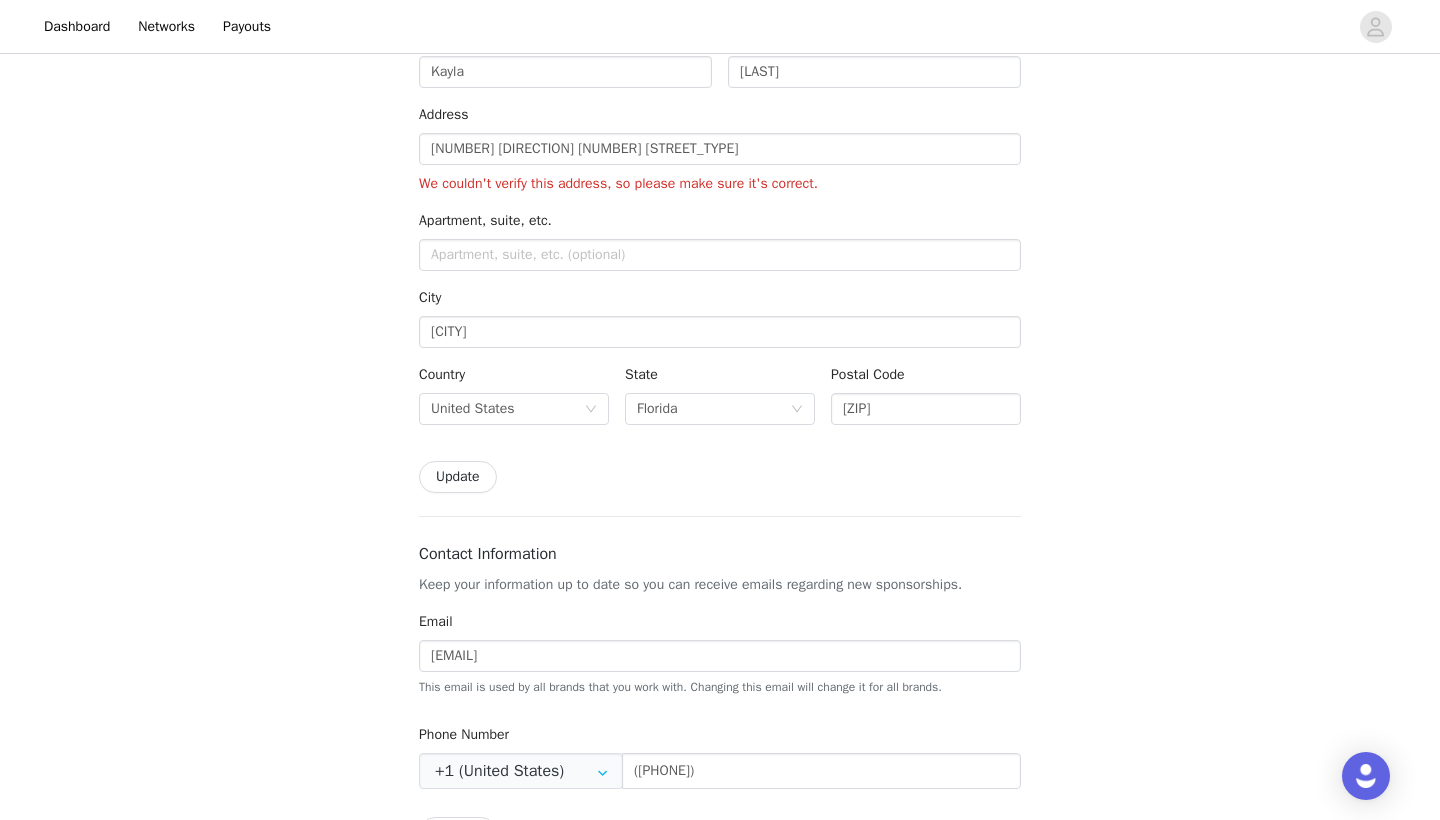 scroll, scrollTop: 282, scrollLeft: 0, axis: vertical 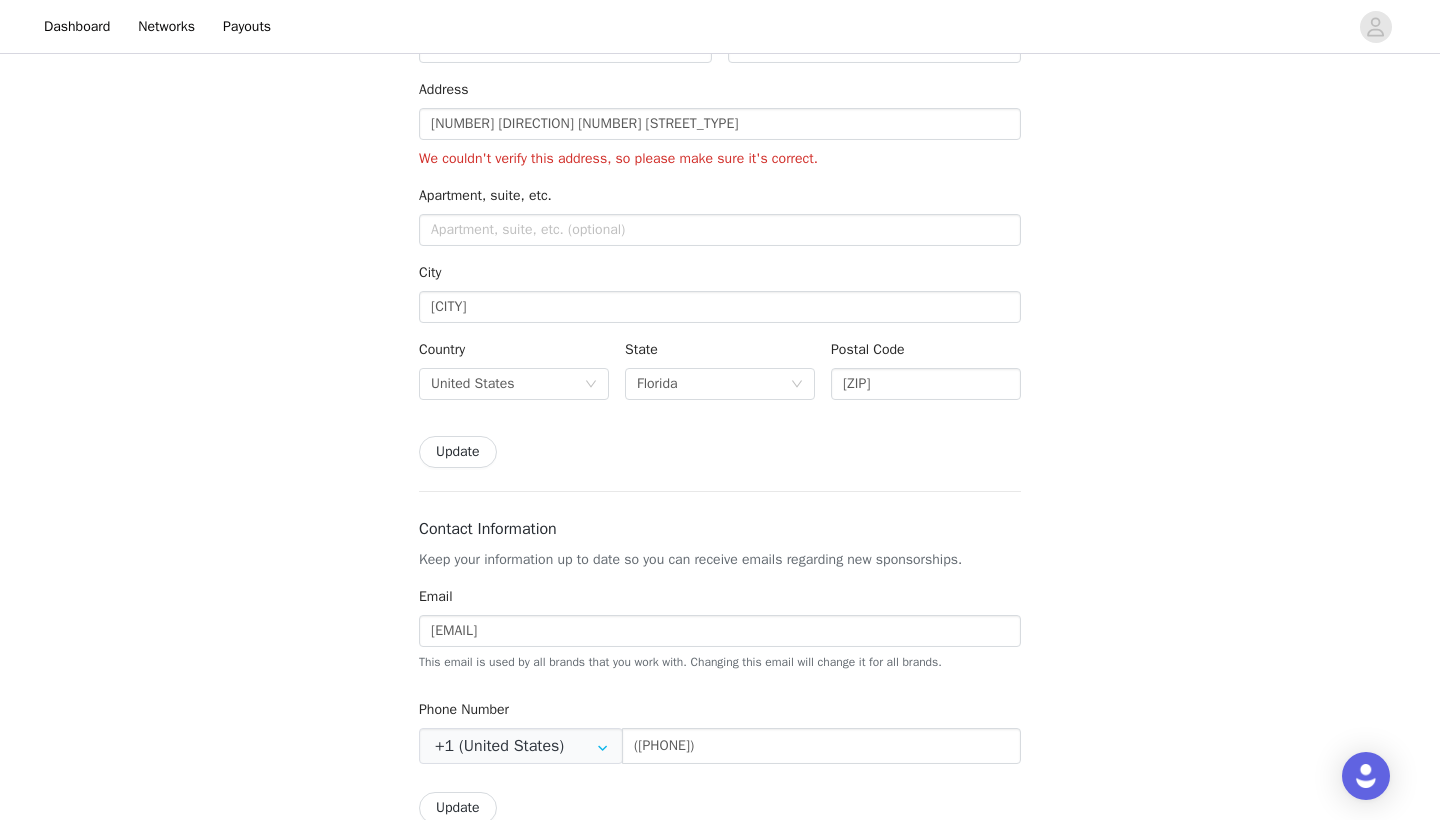 click on "Update" at bounding box center (458, 452) 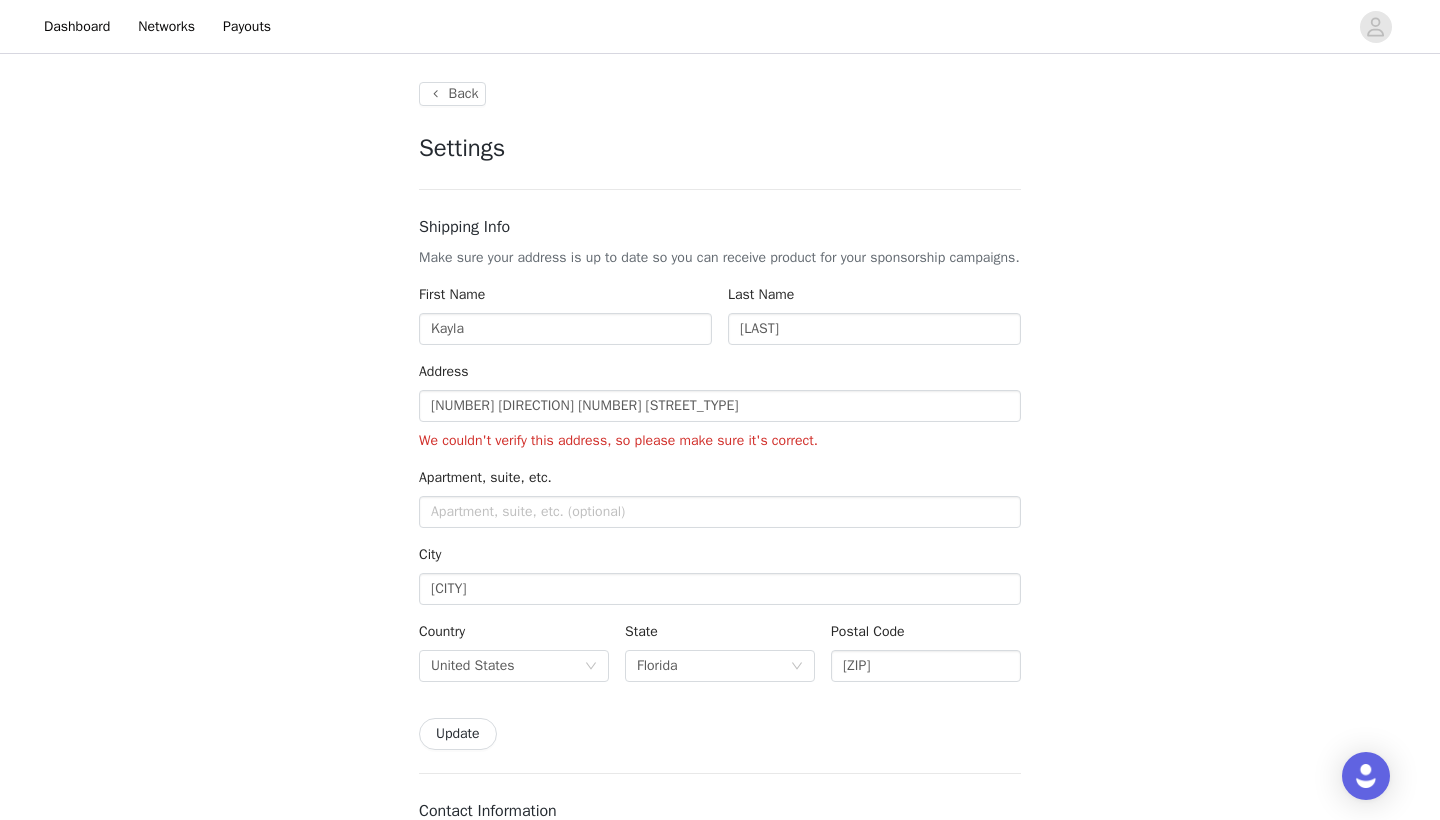 scroll, scrollTop: 0, scrollLeft: 0, axis: both 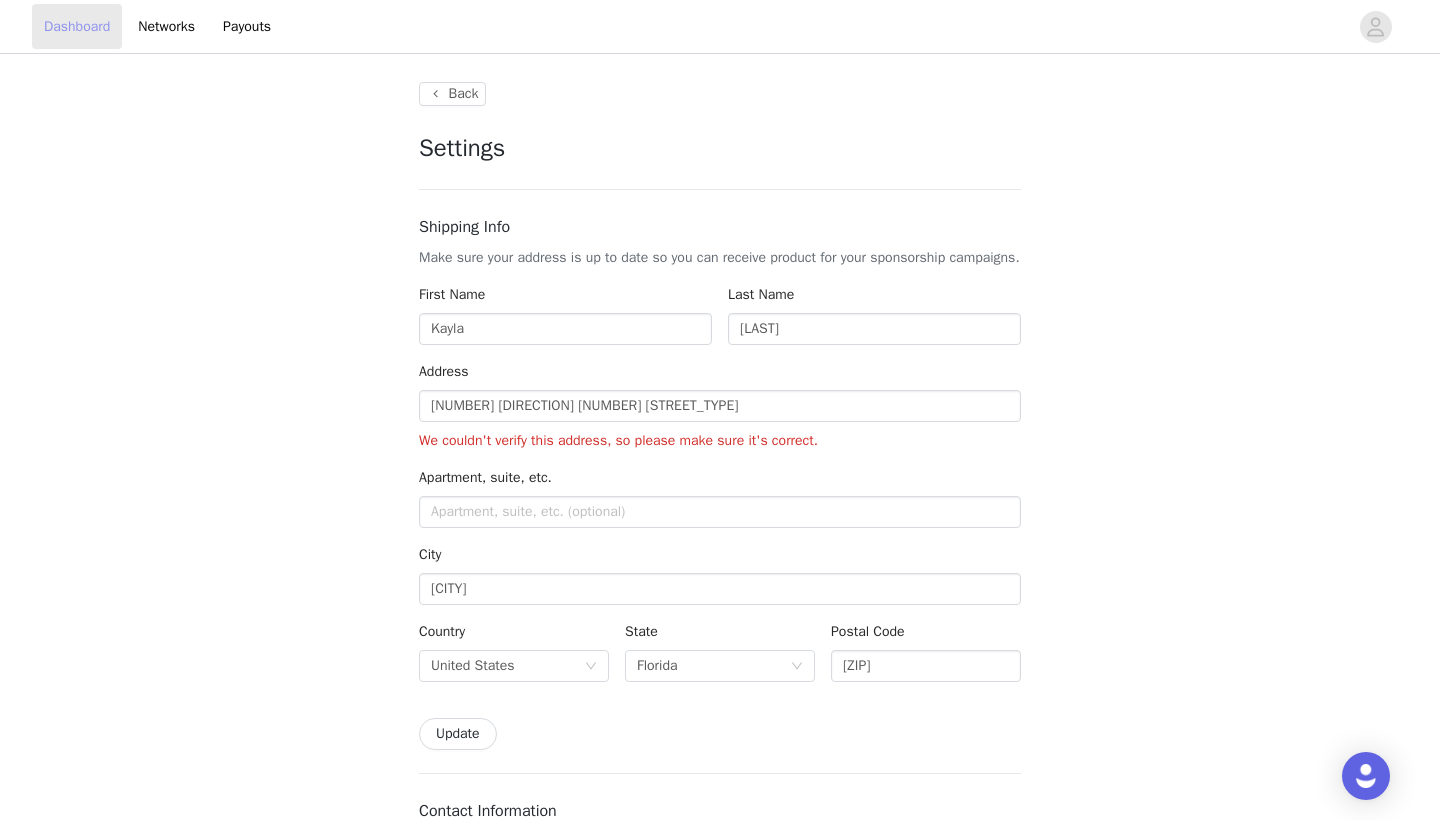 click on "Dashboard" at bounding box center (77, 26) 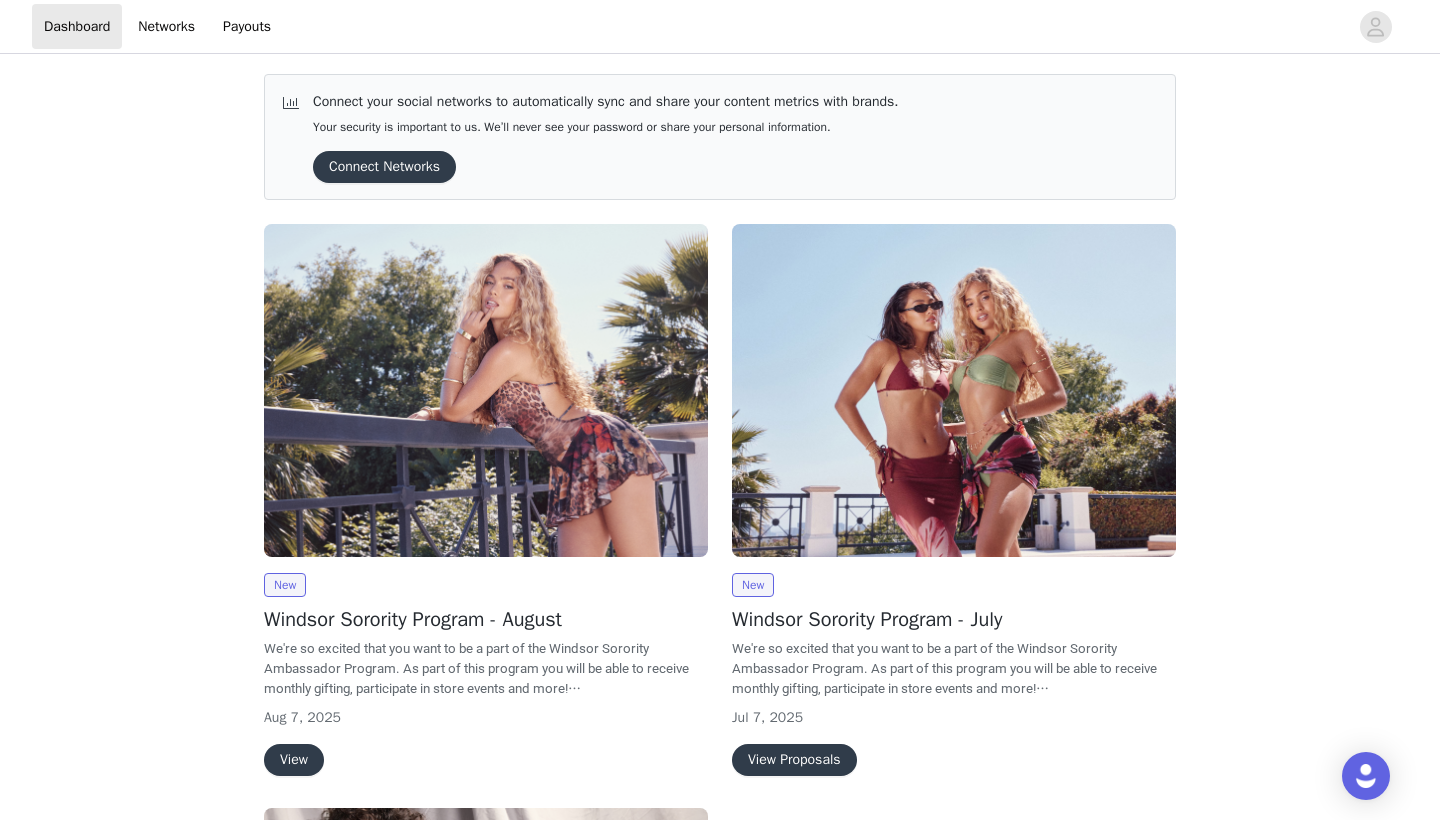 click on "View" at bounding box center [294, 760] 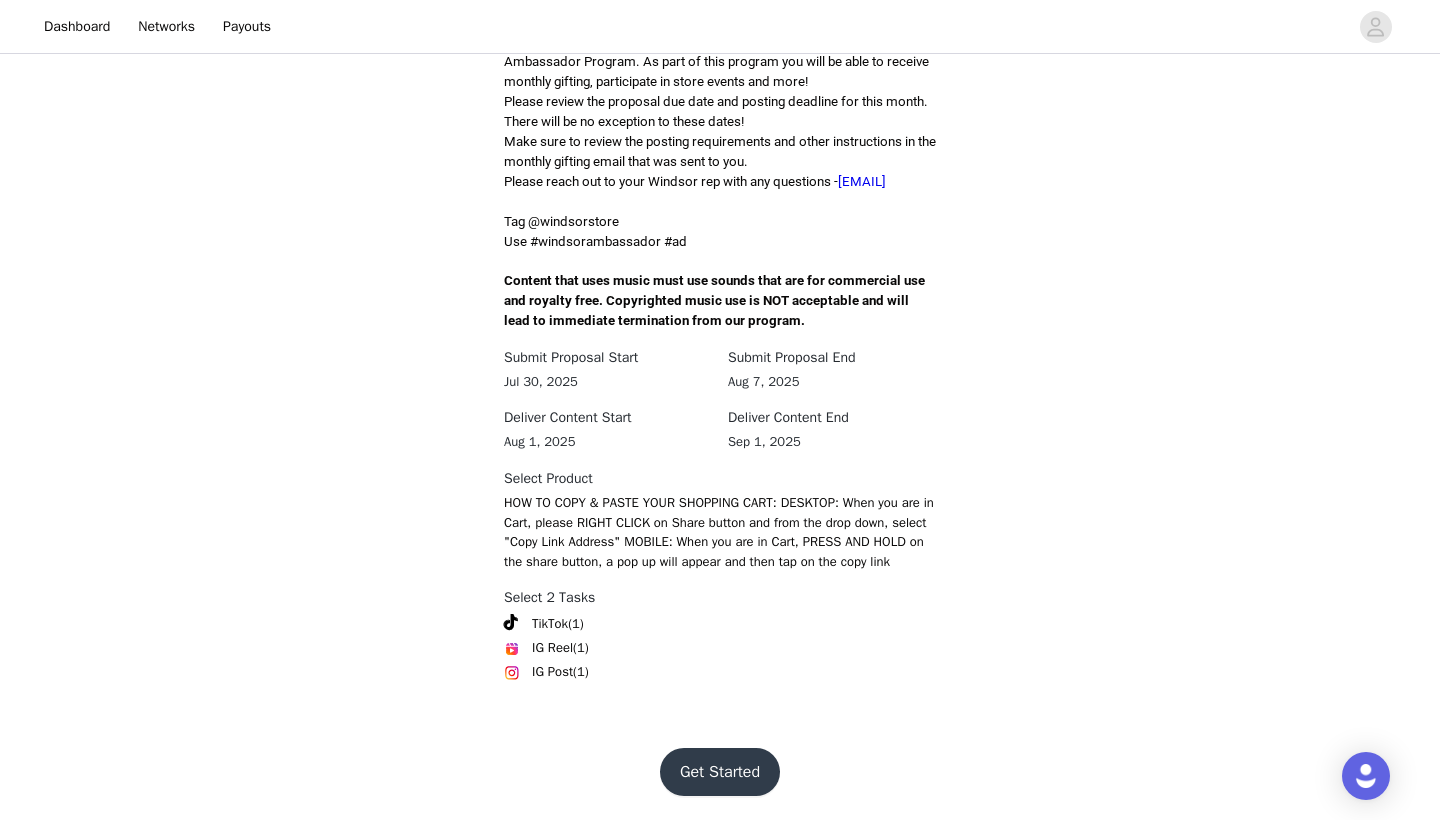 scroll, scrollTop: 540, scrollLeft: 0, axis: vertical 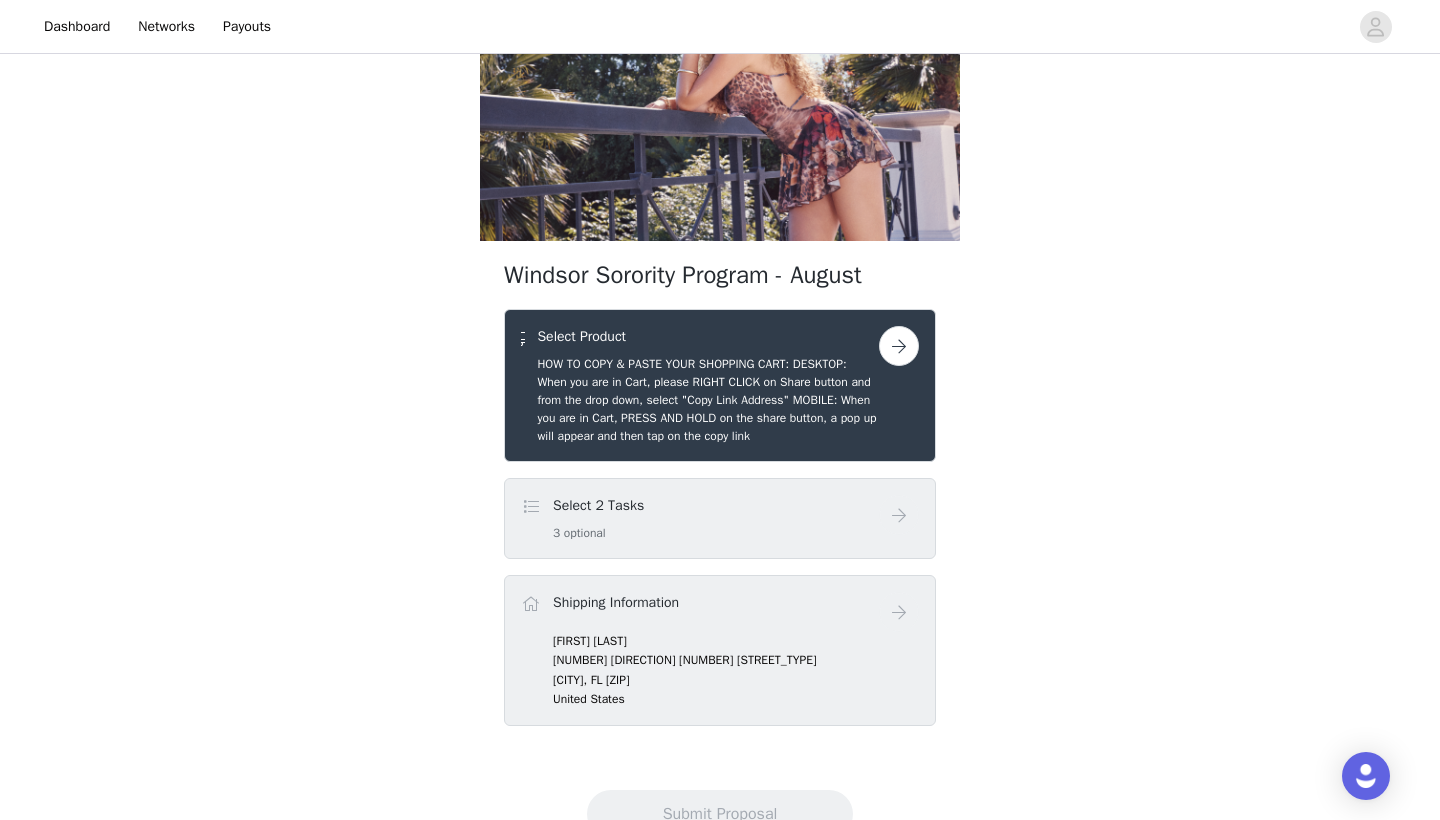 click on "[CITY],   [STATE]   [ZIP]" at bounding box center [736, 680] 